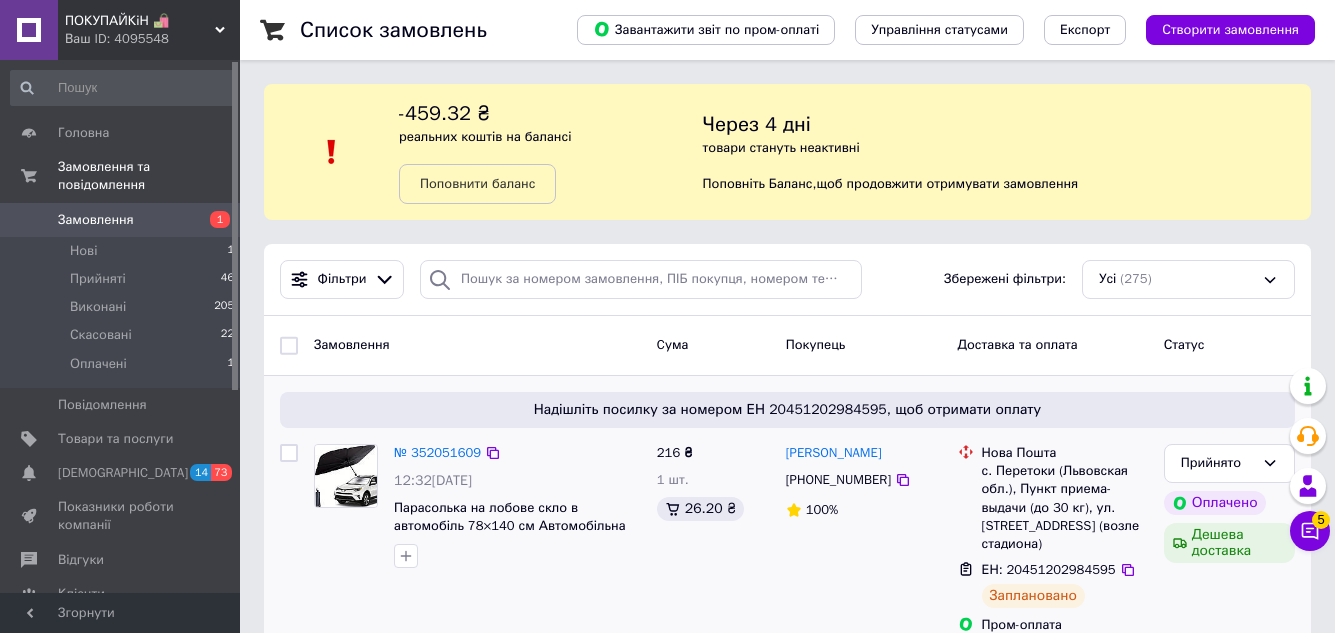 scroll, scrollTop: 100, scrollLeft: 0, axis: vertical 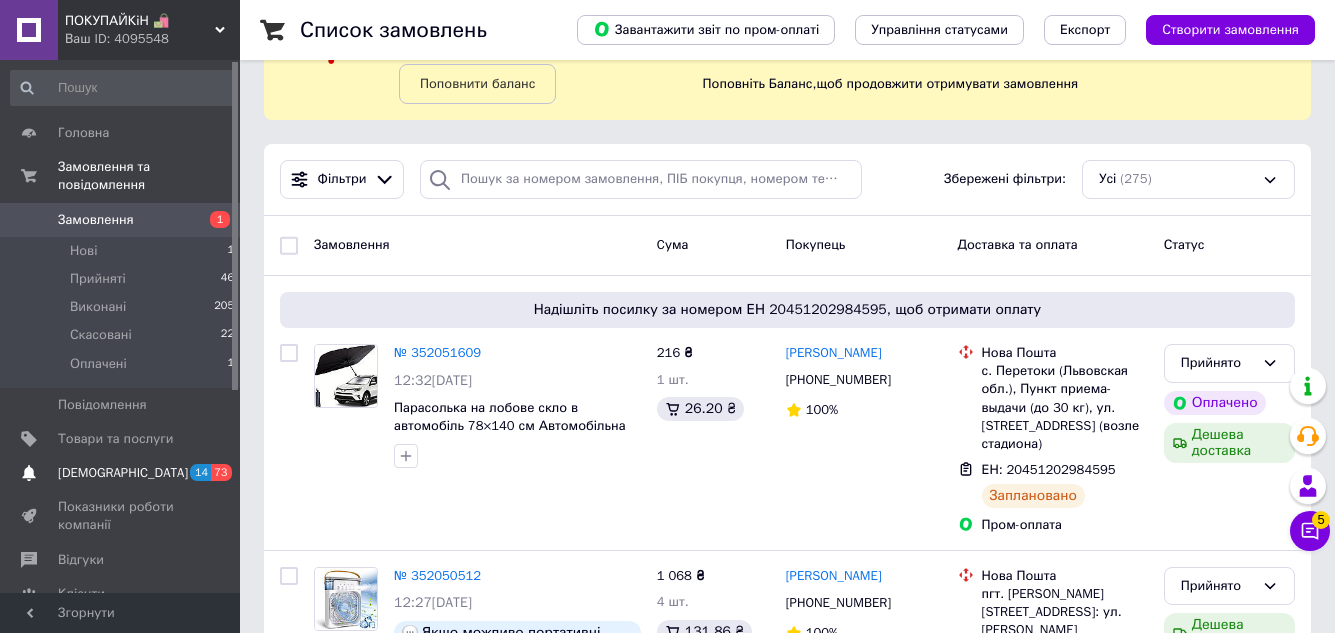 click on "[DEMOGRAPHIC_DATA] 14 73" at bounding box center (123, 473) 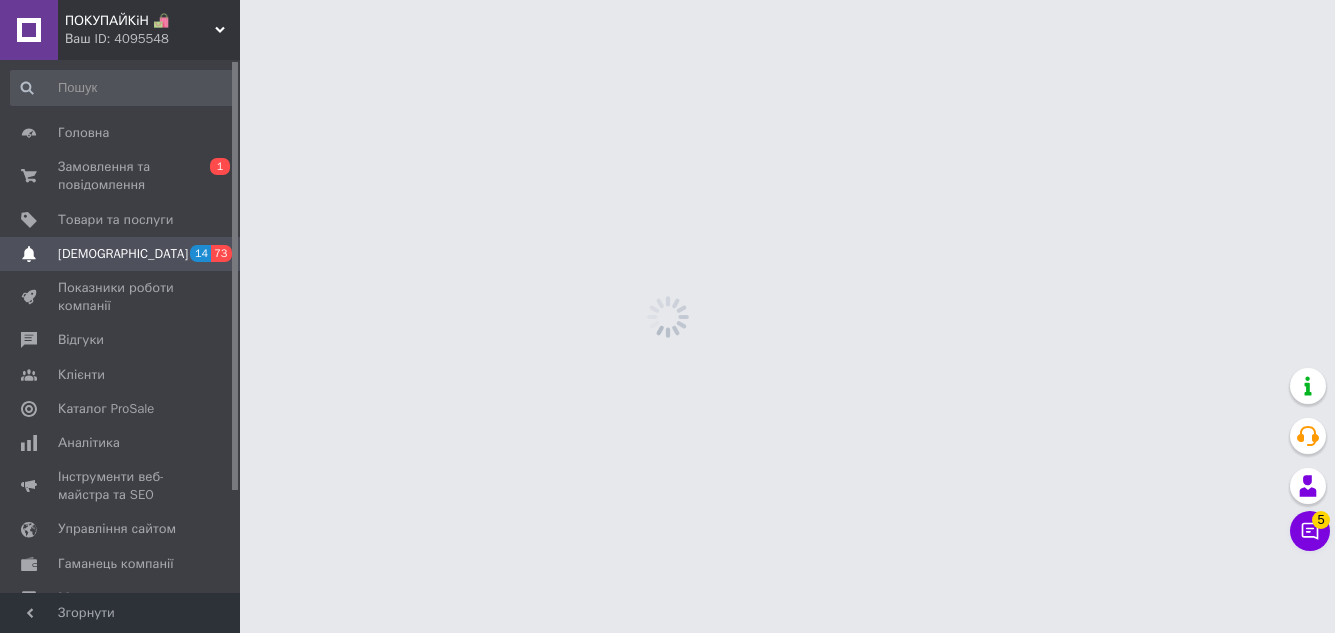 scroll, scrollTop: 0, scrollLeft: 0, axis: both 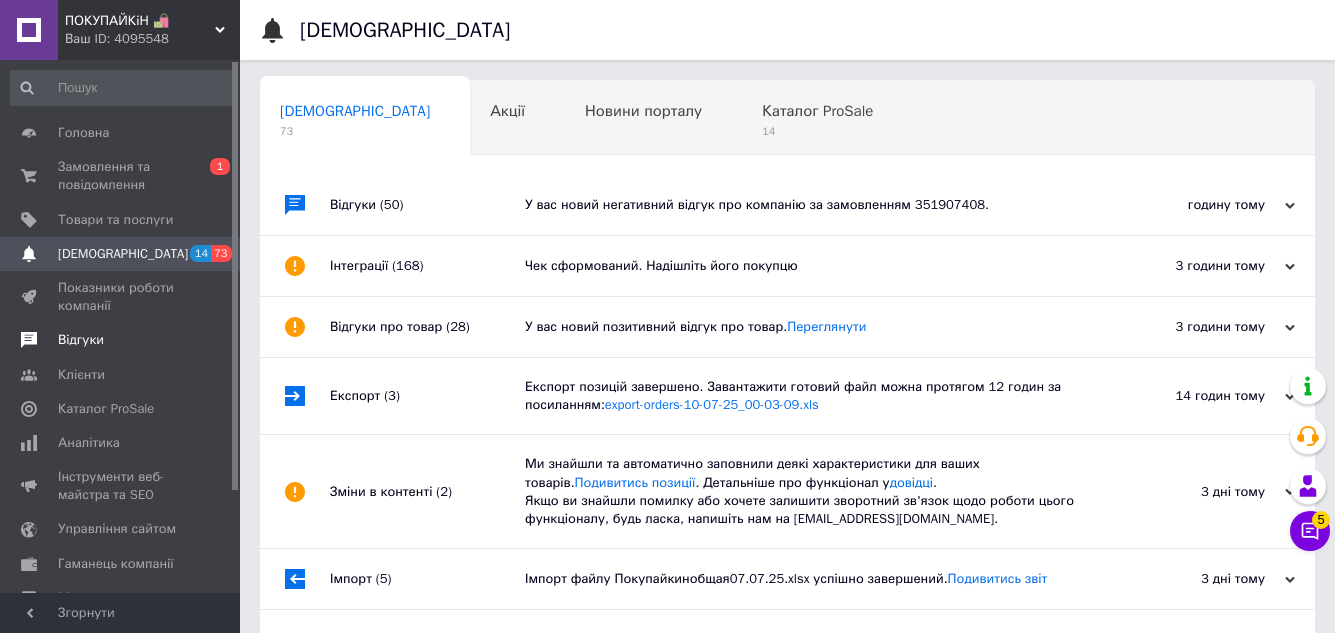click on "Відгуки" at bounding box center [121, 340] 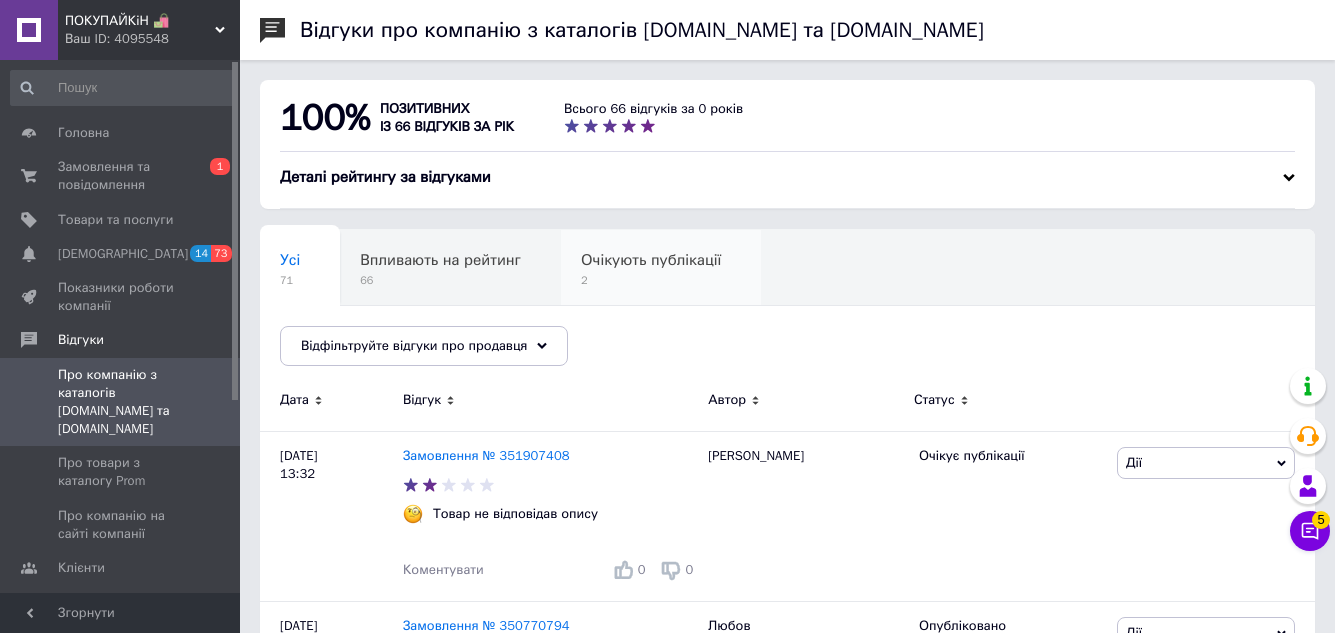 click on "Очікують публікації" at bounding box center (651, 260) 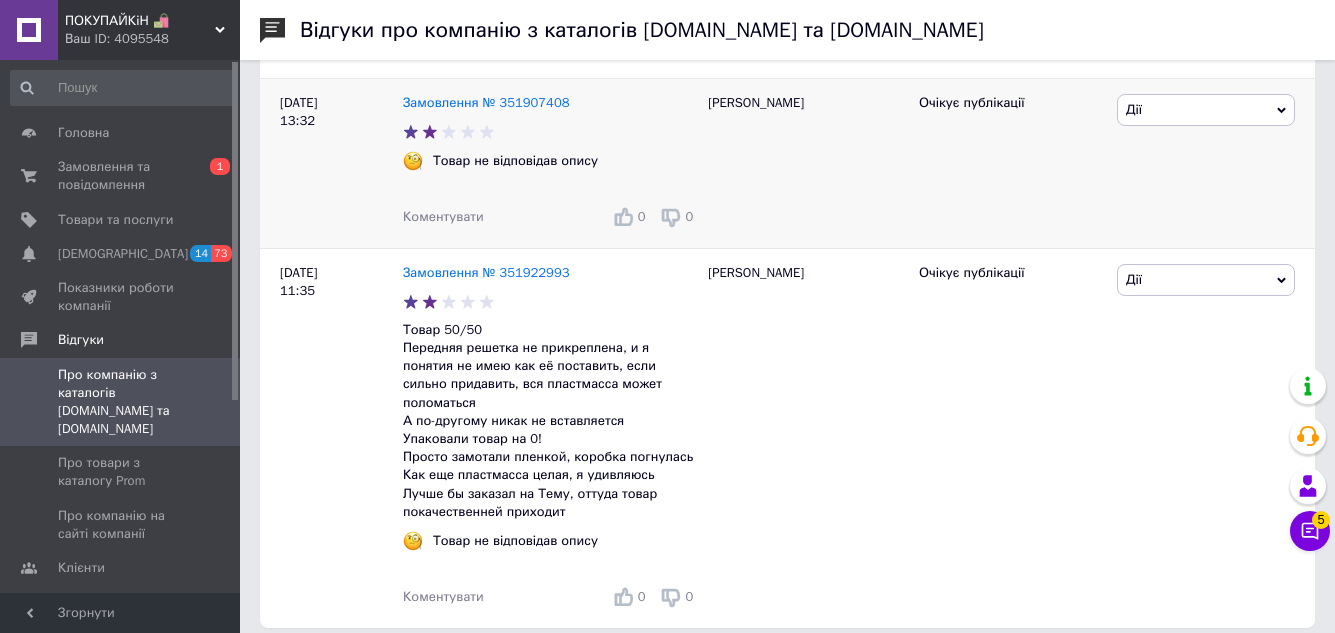scroll, scrollTop: 288, scrollLeft: 0, axis: vertical 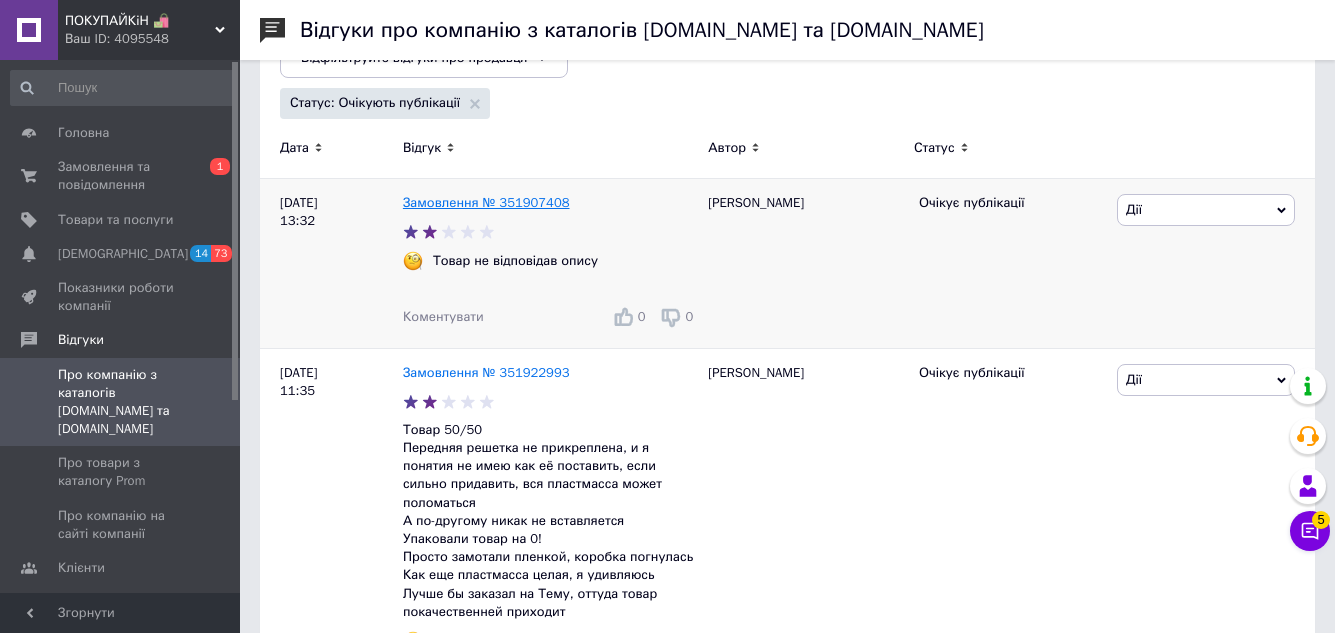 click on "Замовлення № 351907408" at bounding box center [486, 202] 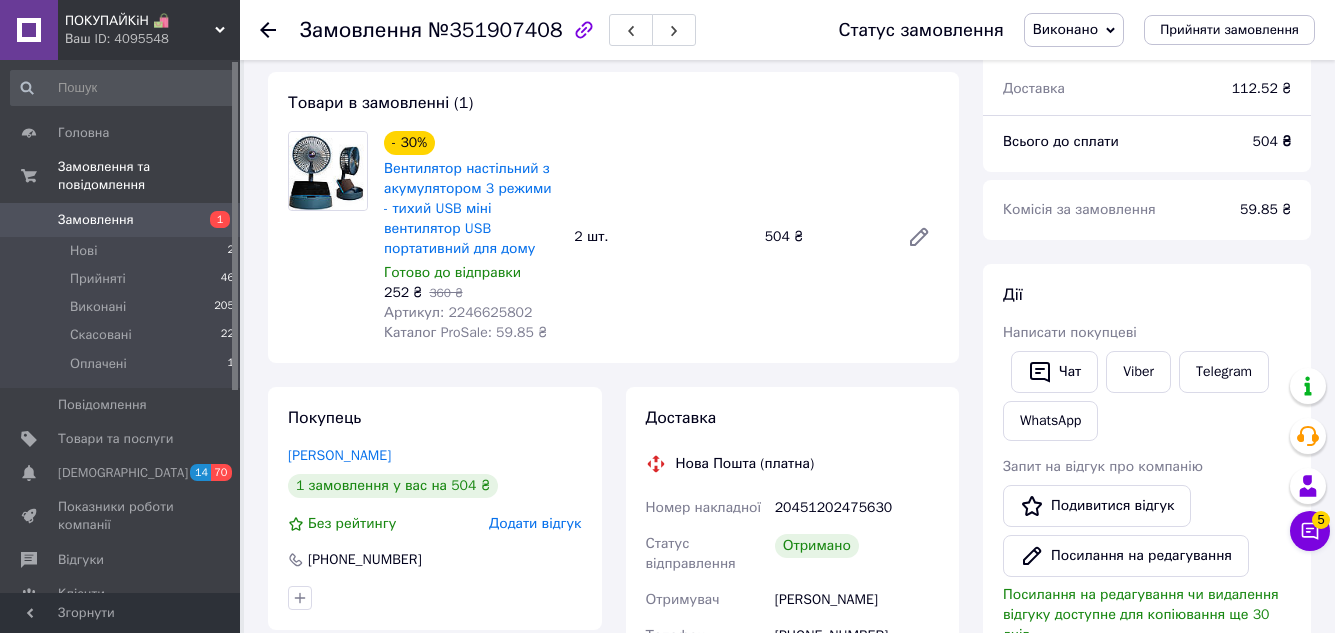 scroll, scrollTop: 0, scrollLeft: 0, axis: both 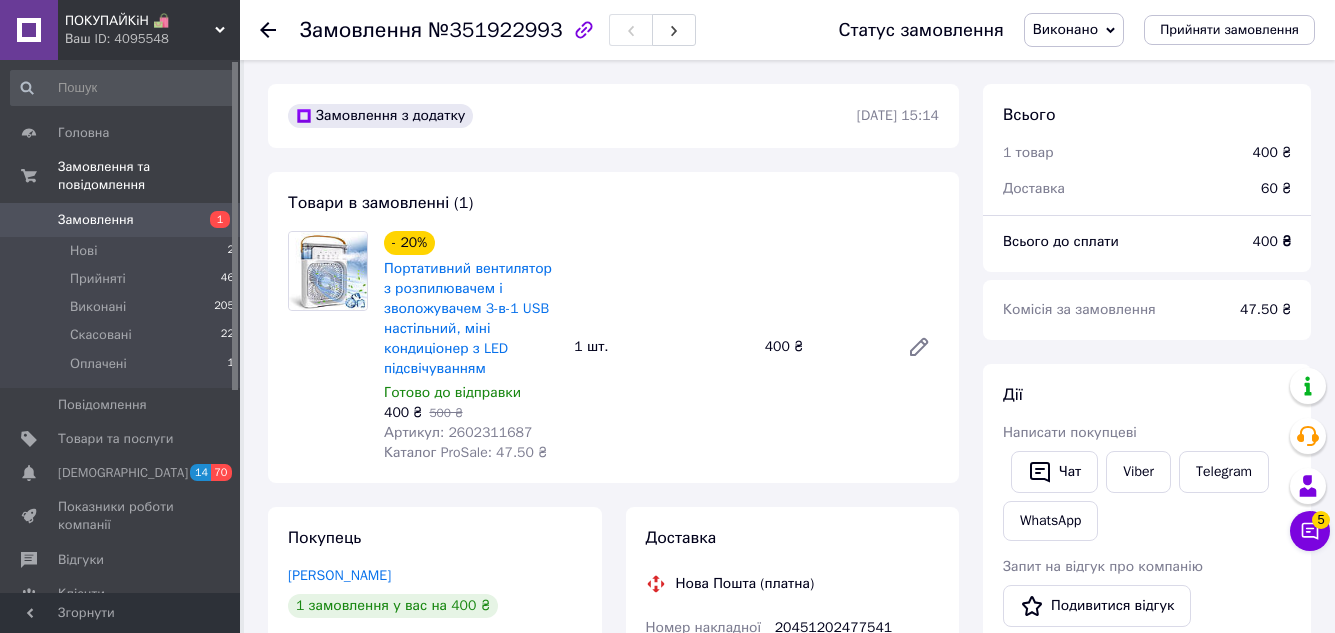 click on "Замовлення" at bounding box center (96, 220) 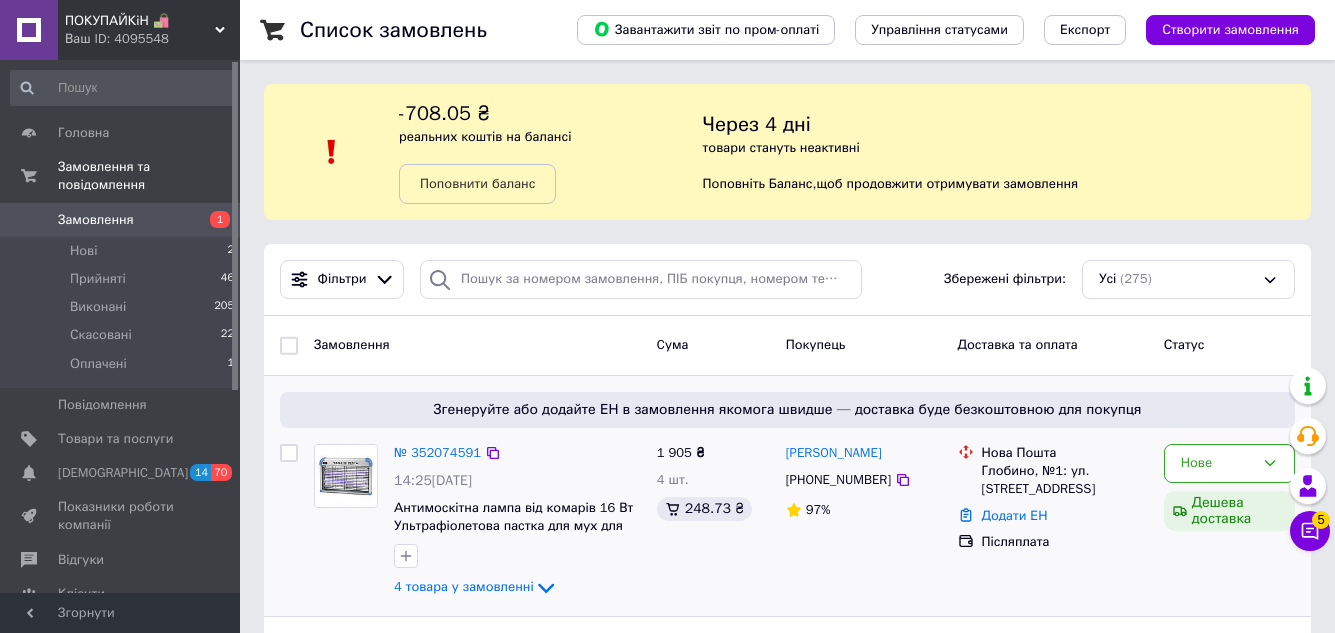scroll, scrollTop: 100, scrollLeft: 0, axis: vertical 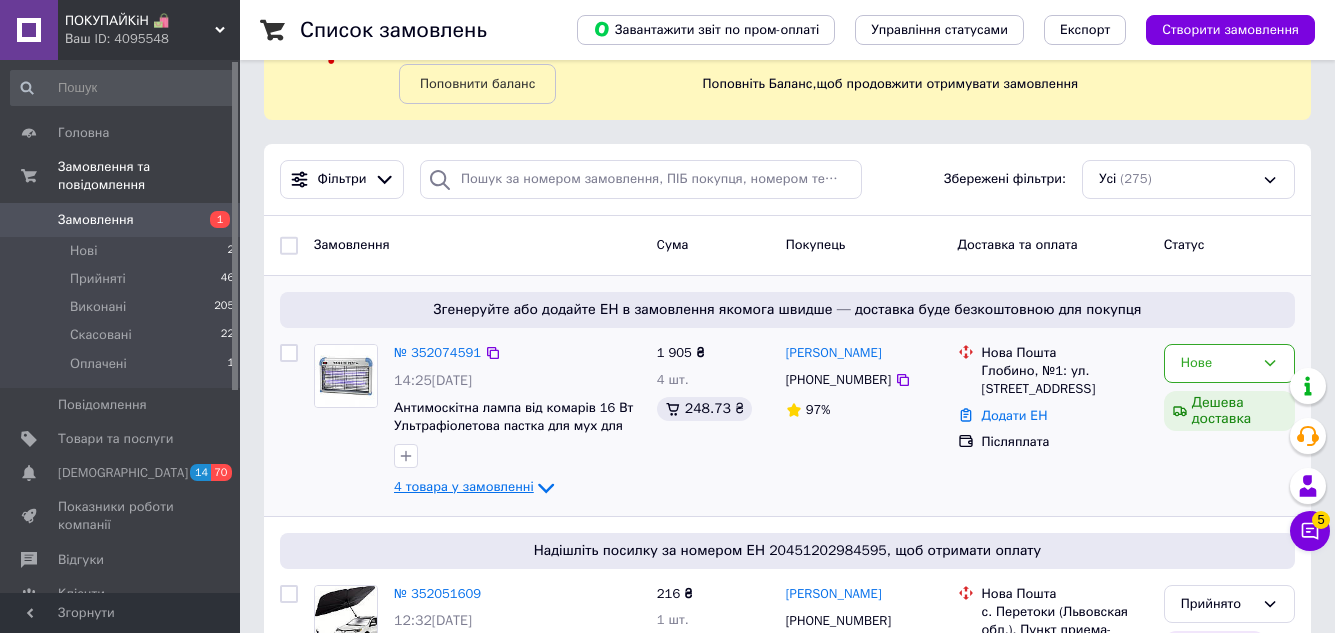 click on "4 товара у замовленні" at bounding box center (464, 486) 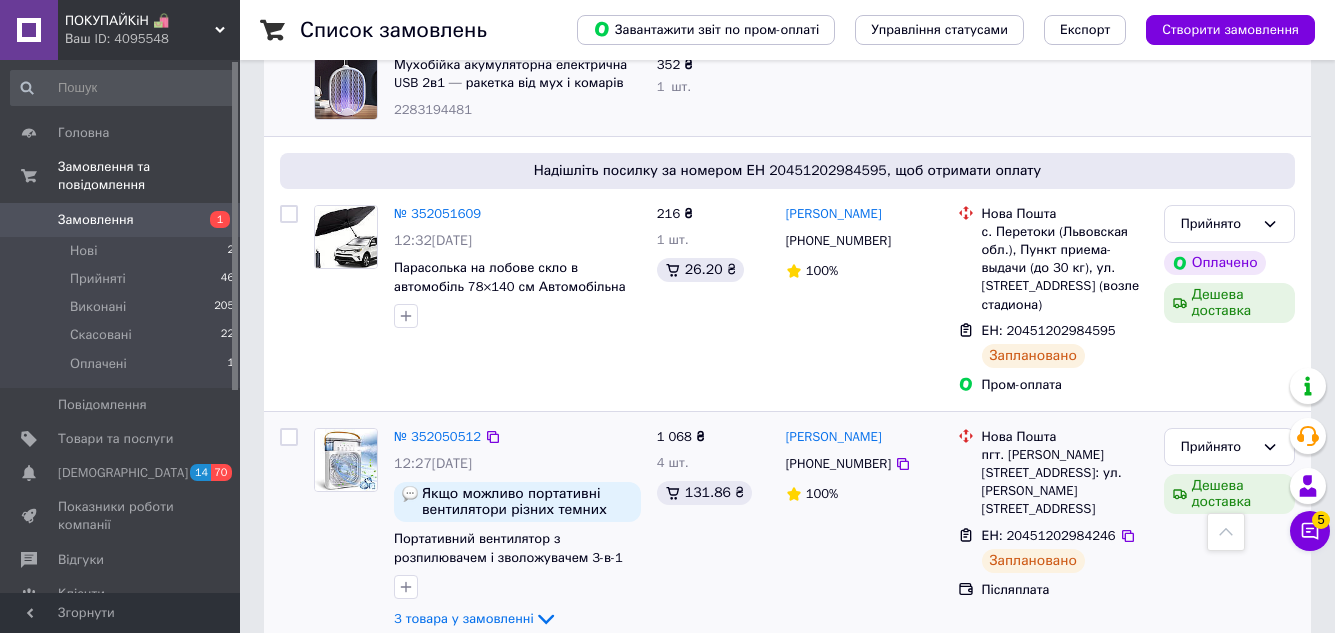 scroll, scrollTop: 1000, scrollLeft: 0, axis: vertical 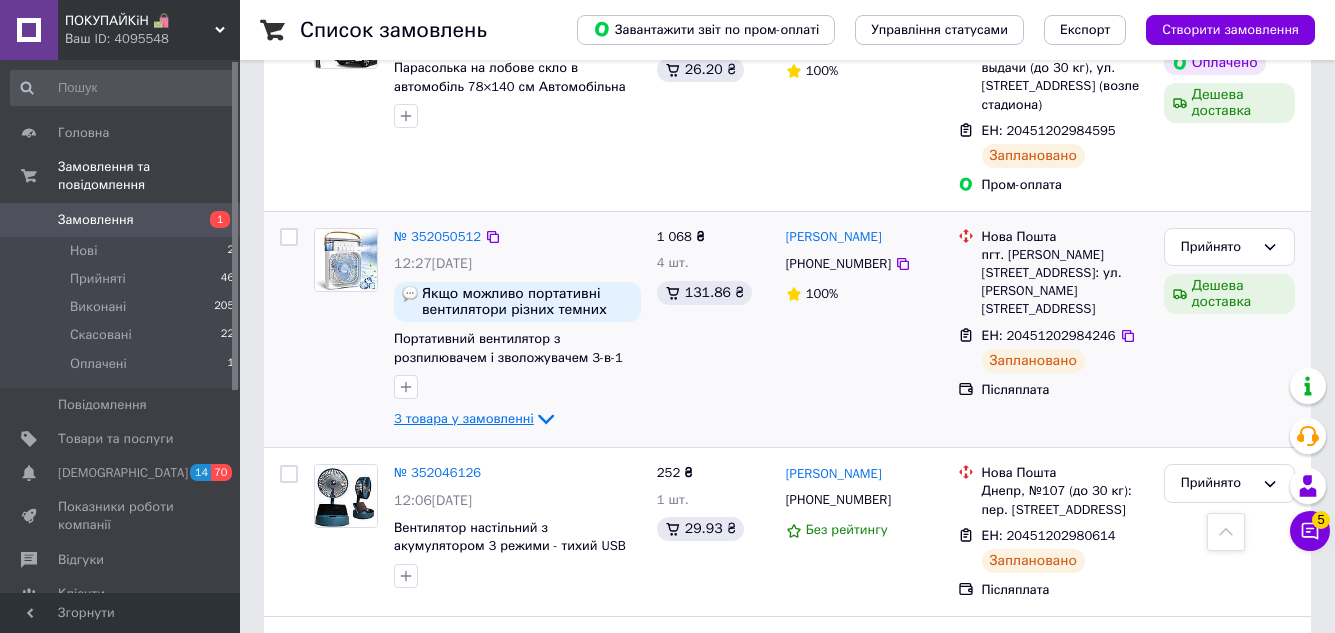 click 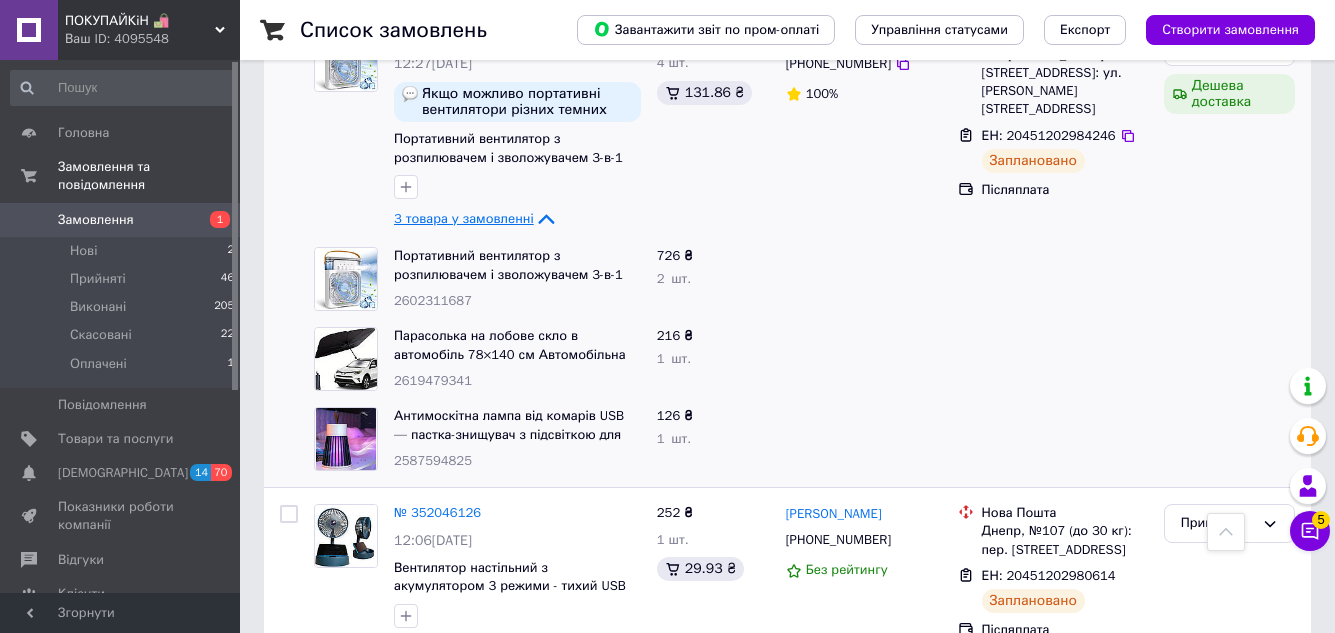scroll, scrollTop: 1100, scrollLeft: 0, axis: vertical 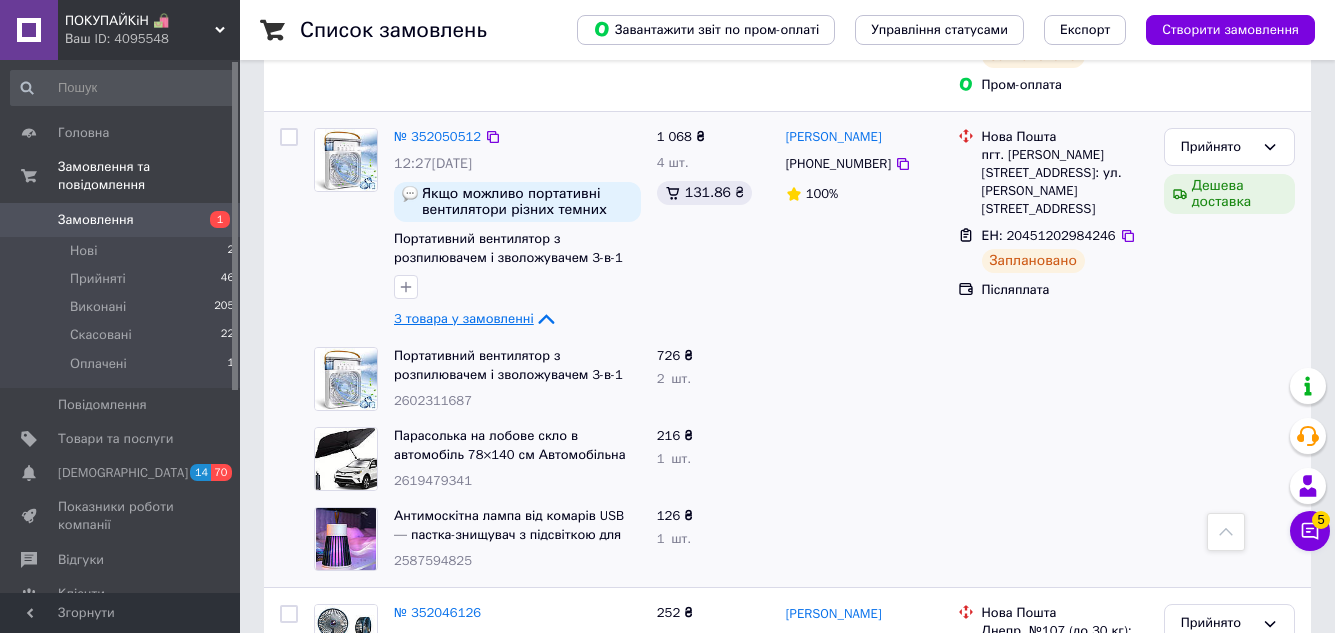 click on "Показники роботи компанії" at bounding box center [121, 516] 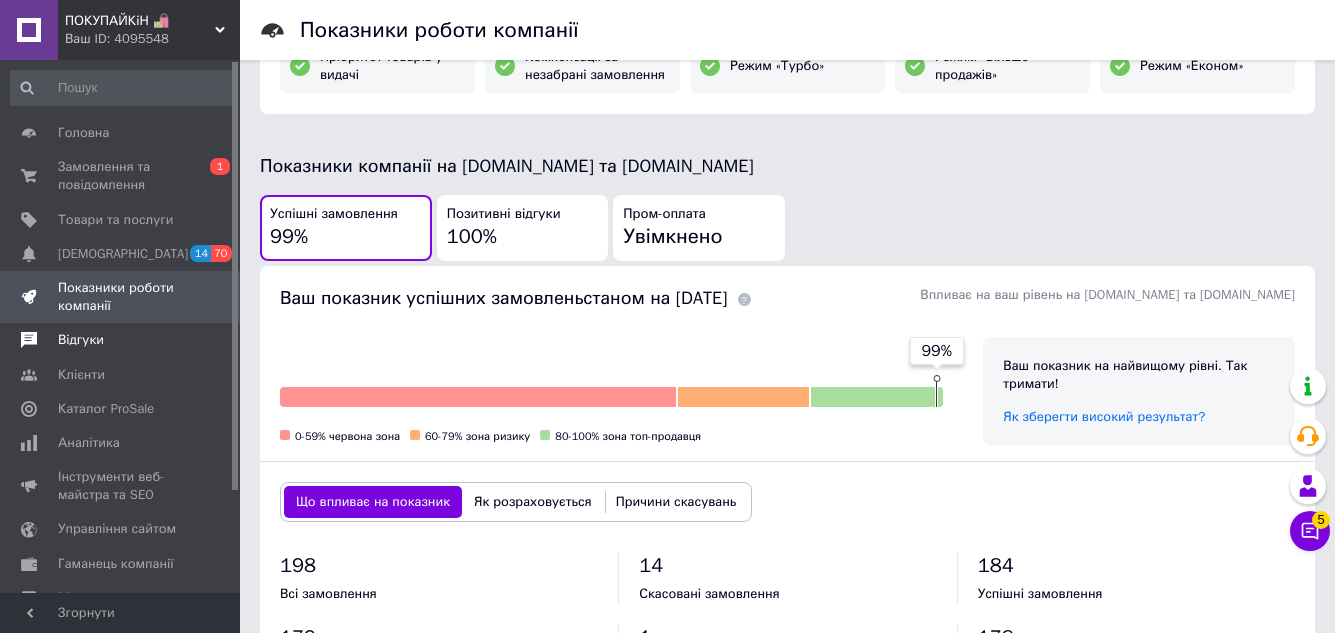 scroll, scrollTop: 300, scrollLeft: 0, axis: vertical 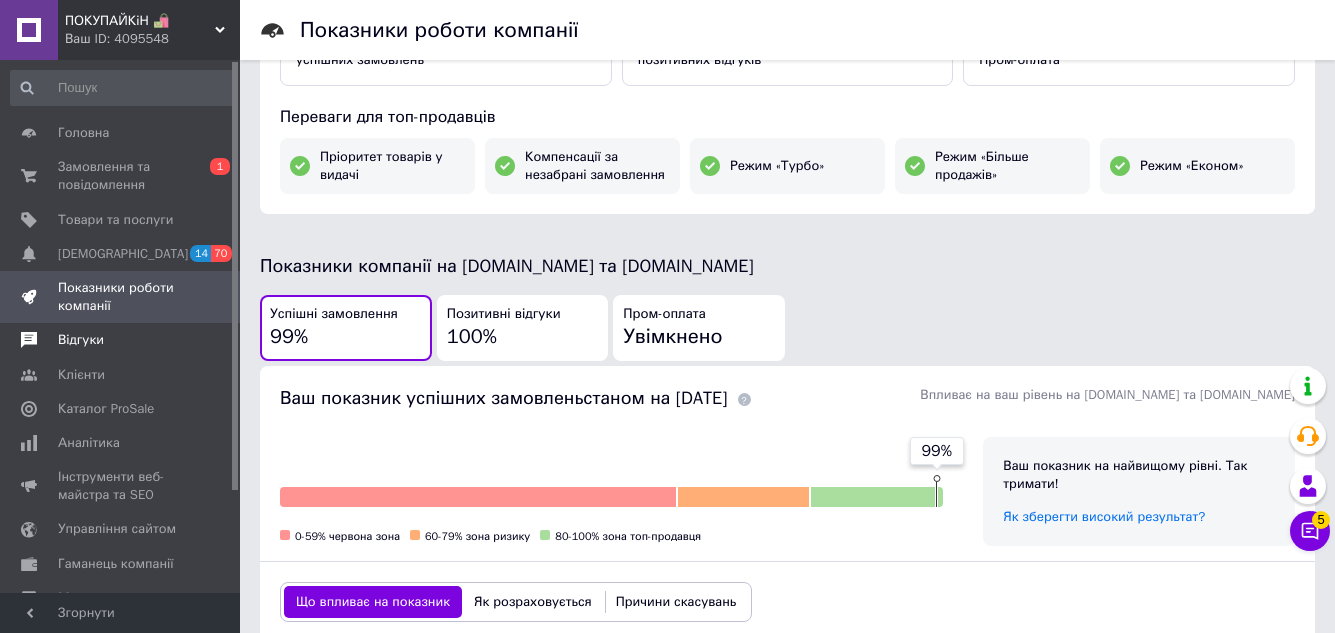 click on "Відгуки" at bounding box center (123, 340) 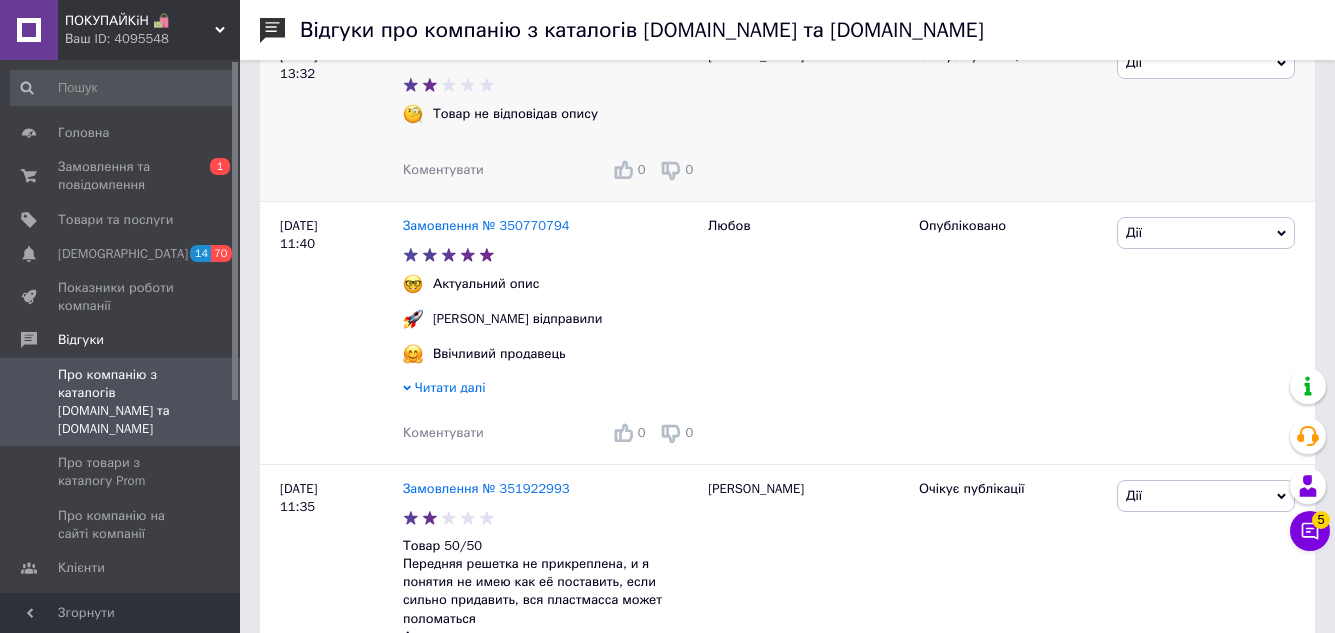 scroll, scrollTop: 100, scrollLeft: 0, axis: vertical 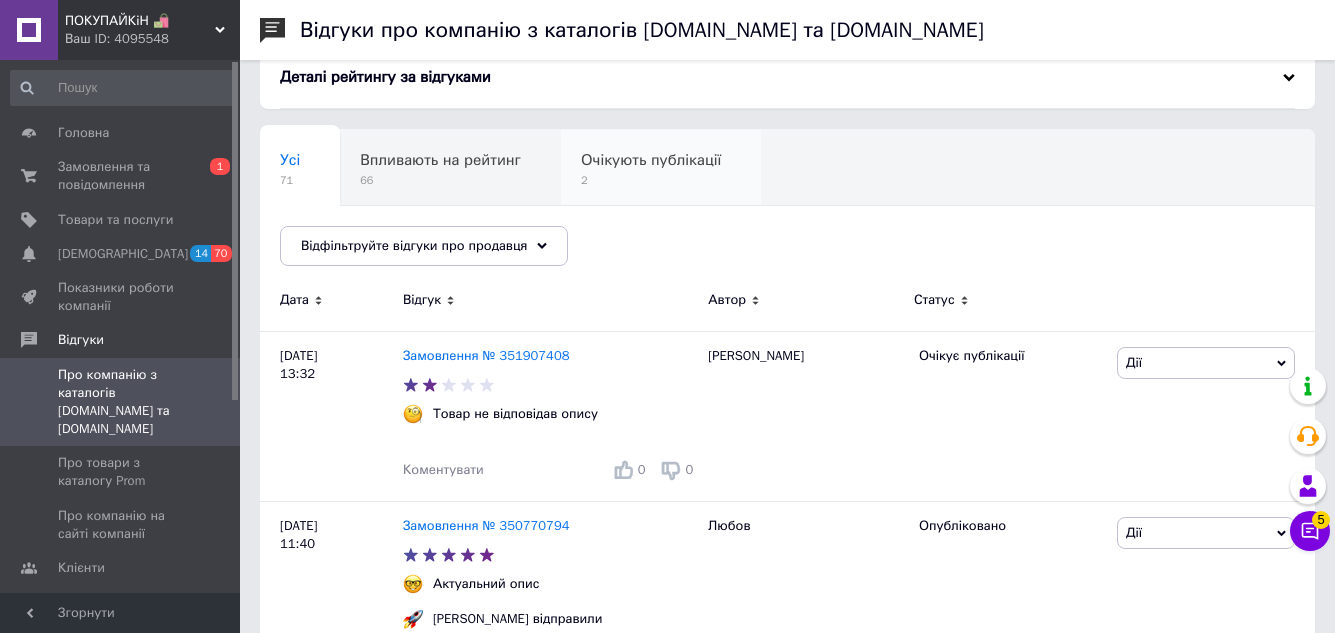 click on "Очікують публікації" at bounding box center [651, 160] 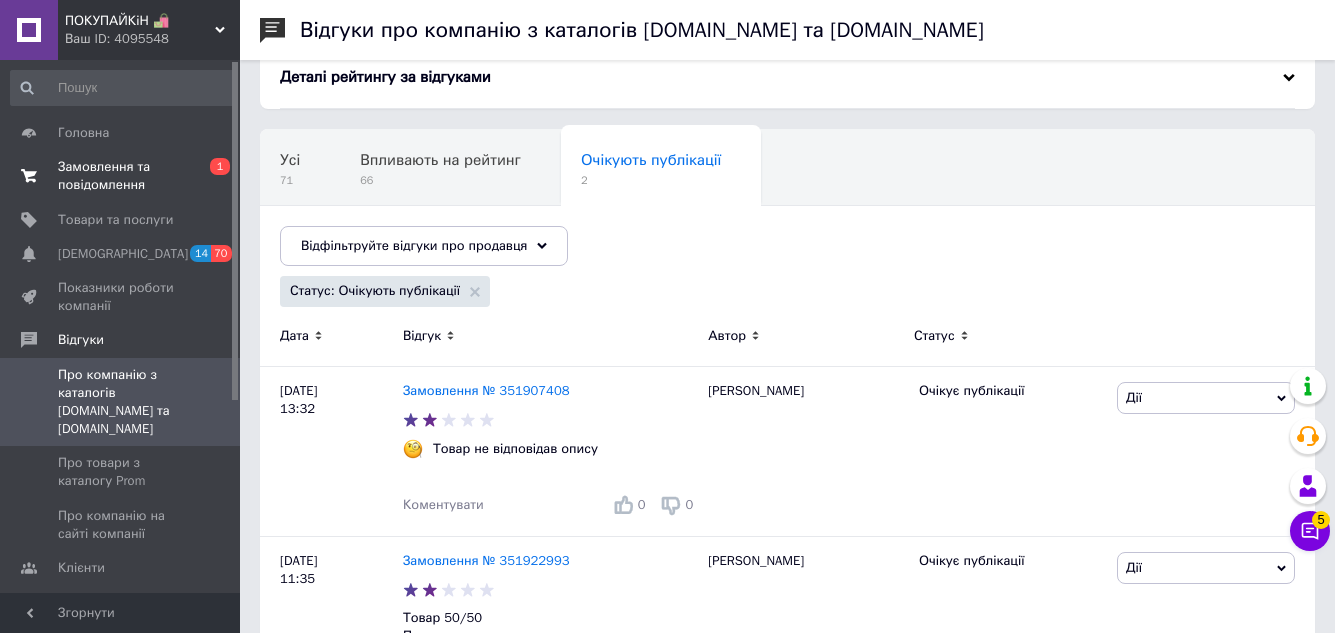 click on "Замовлення та повідомлення" at bounding box center [121, 176] 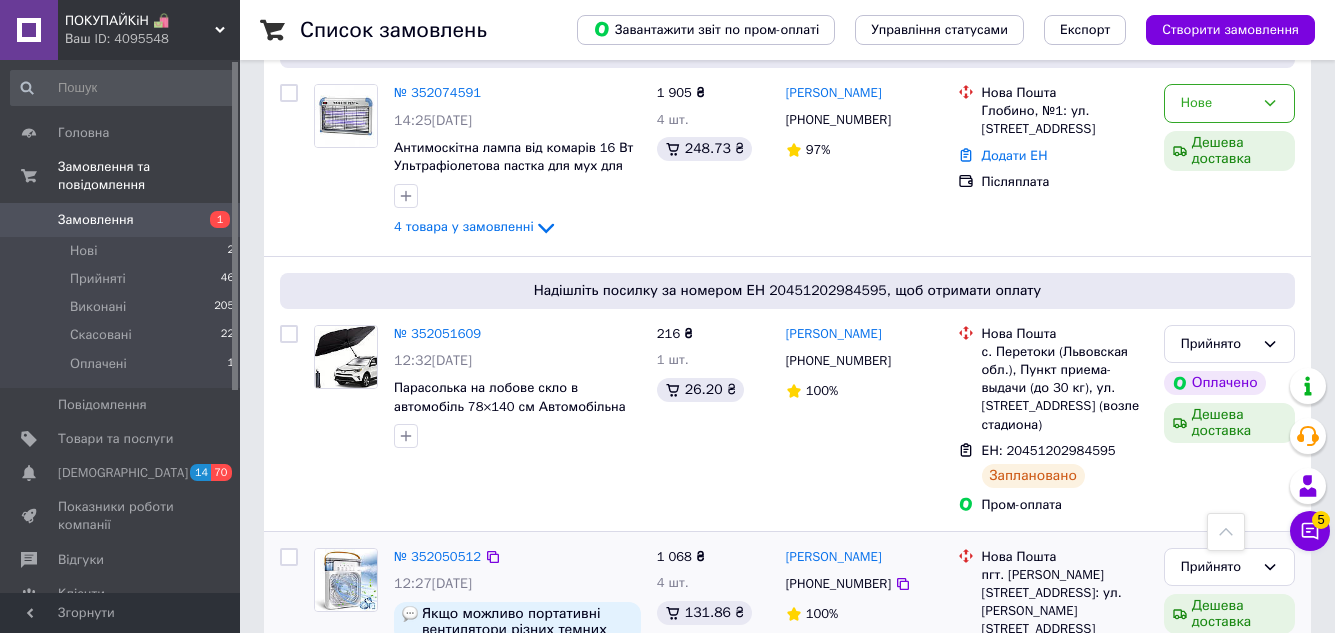 scroll, scrollTop: 660, scrollLeft: 0, axis: vertical 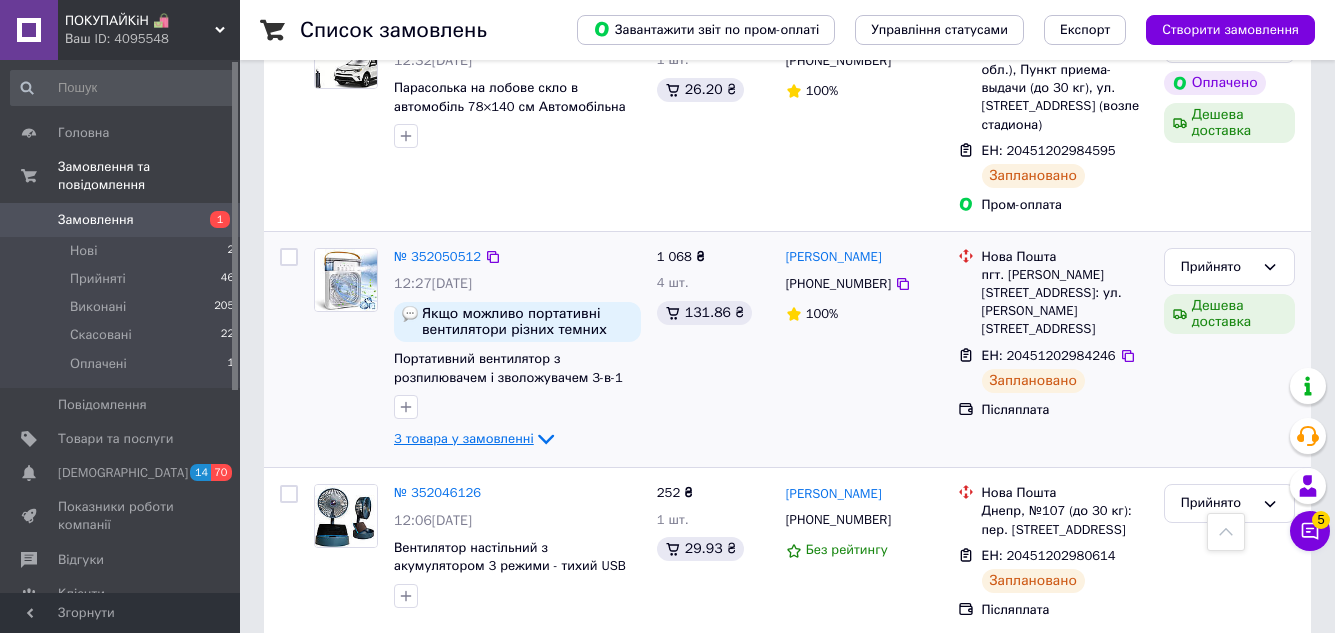 click on "3 товара у замовленні" at bounding box center [464, 438] 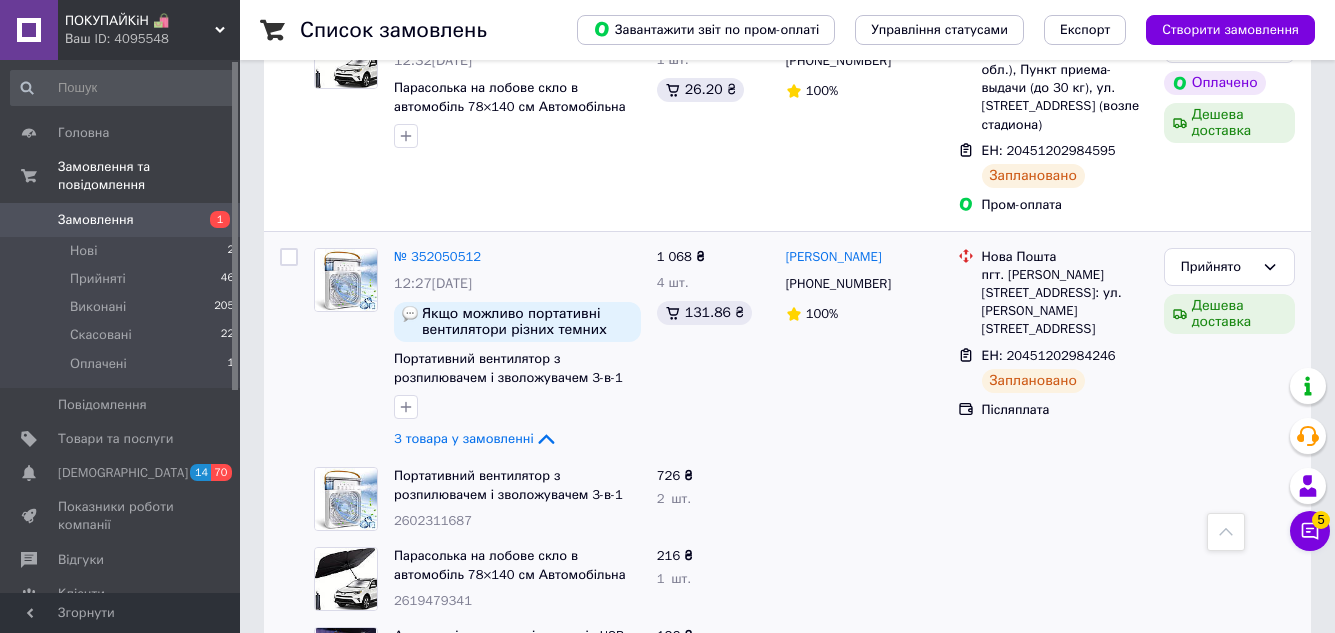 scroll, scrollTop: 760, scrollLeft: 0, axis: vertical 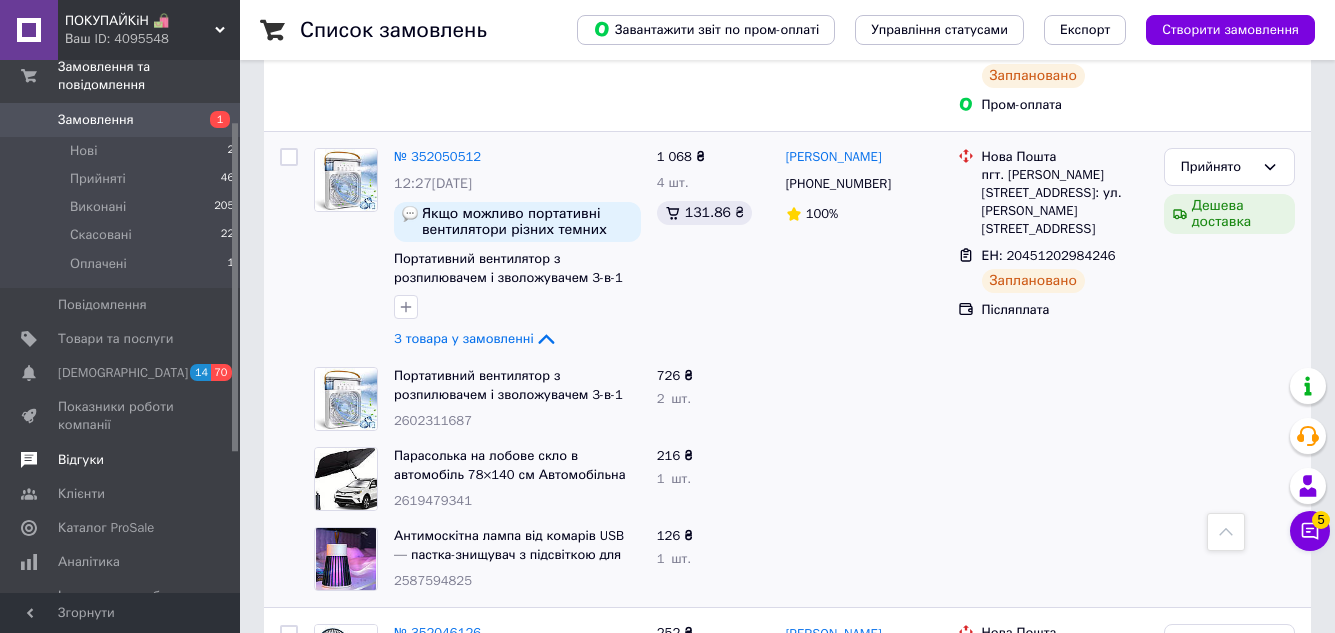 click on "Відгуки" at bounding box center [81, 460] 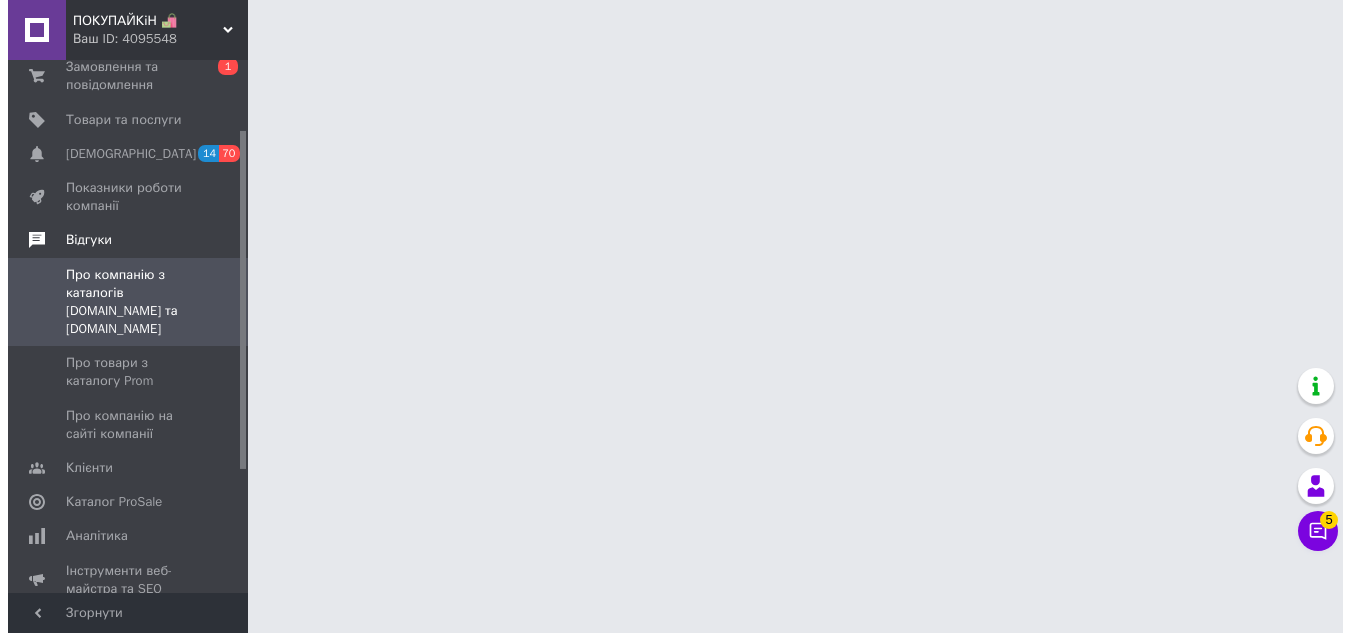 scroll, scrollTop: 0, scrollLeft: 0, axis: both 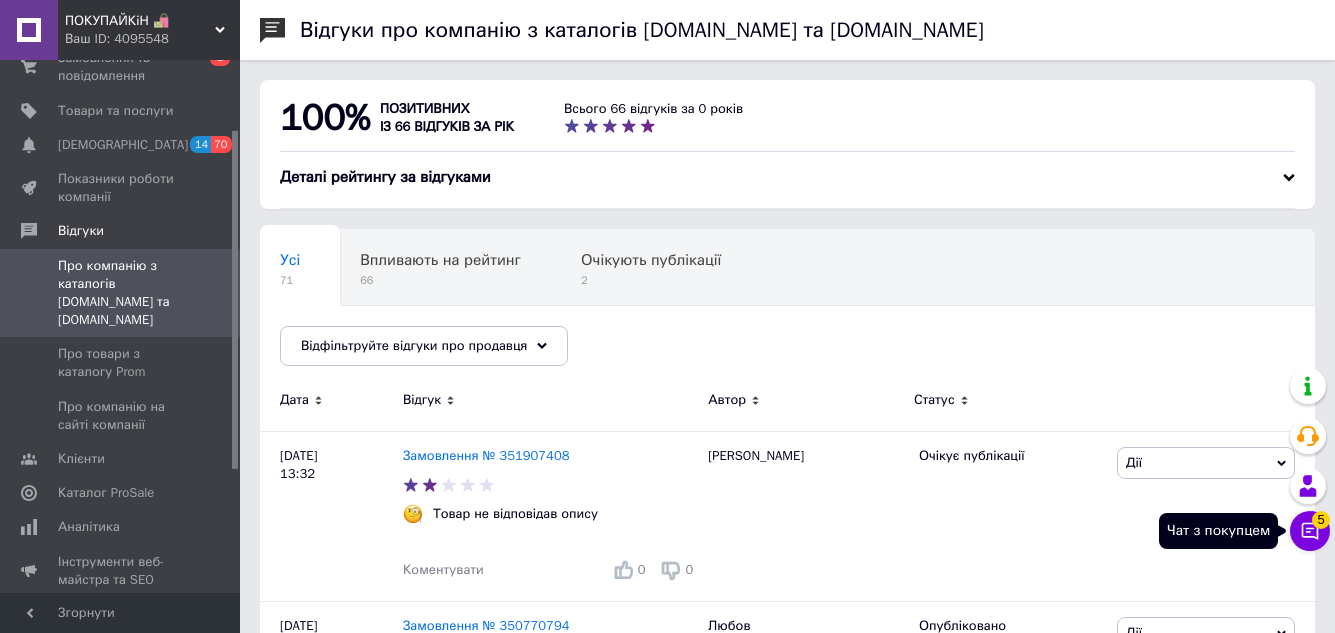 click 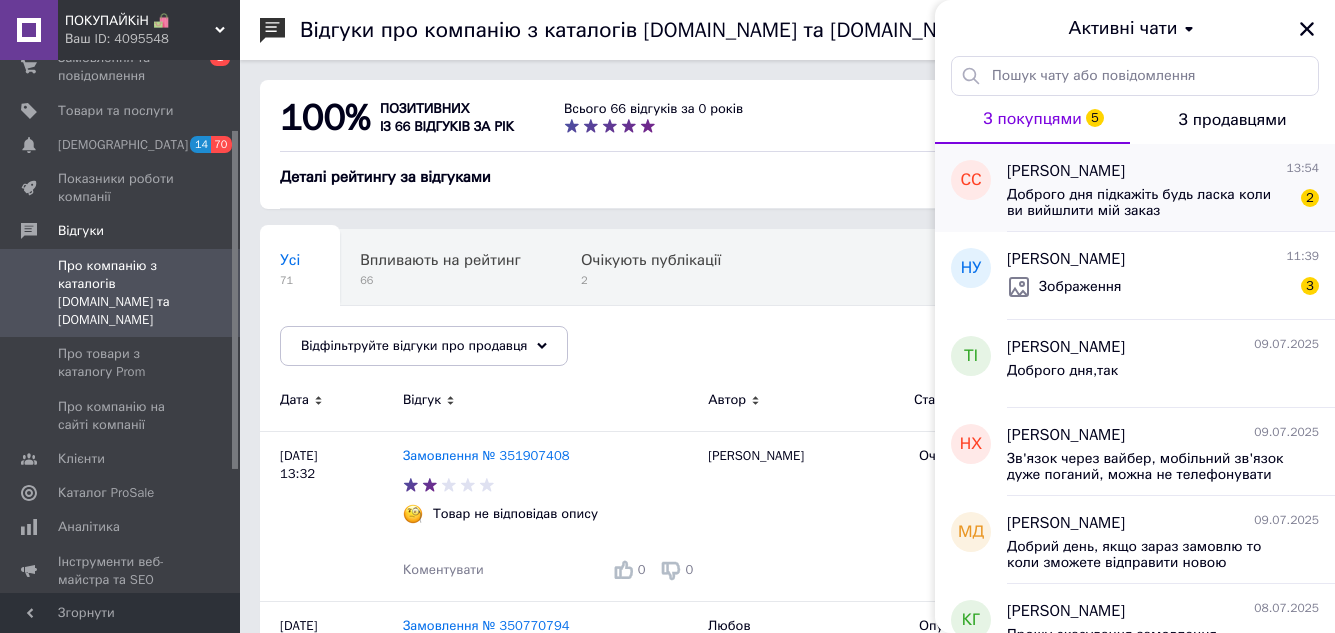 click on "Доброго дня підкажіть будь ласка коли ви вийшлити мій заказ" at bounding box center (1149, 203) 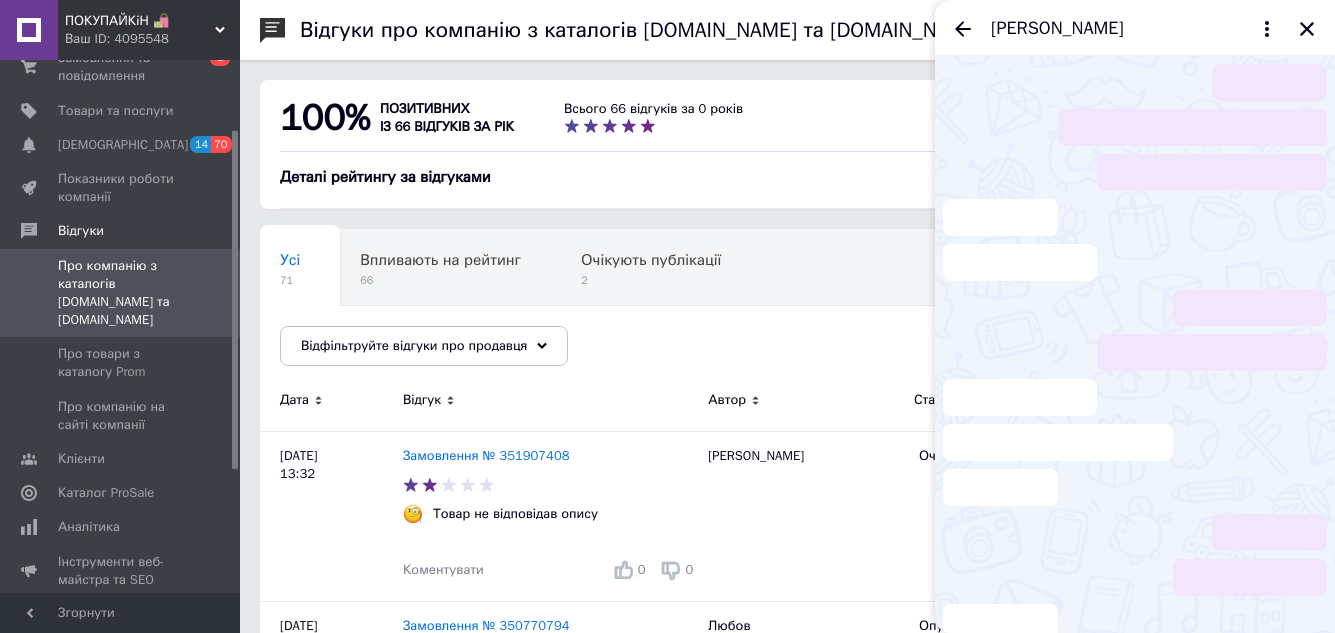 scroll, scrollTop: 53, scrollLeft: 0, axis: vertical 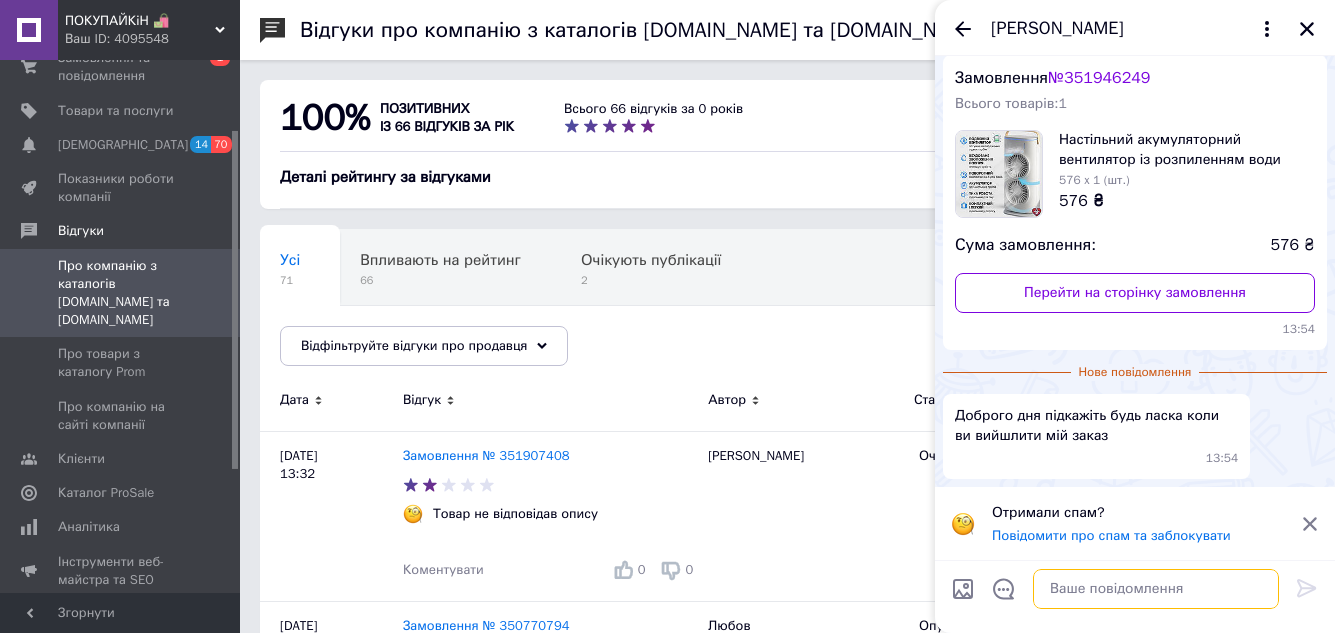 click at bounding box center [1156, 589] 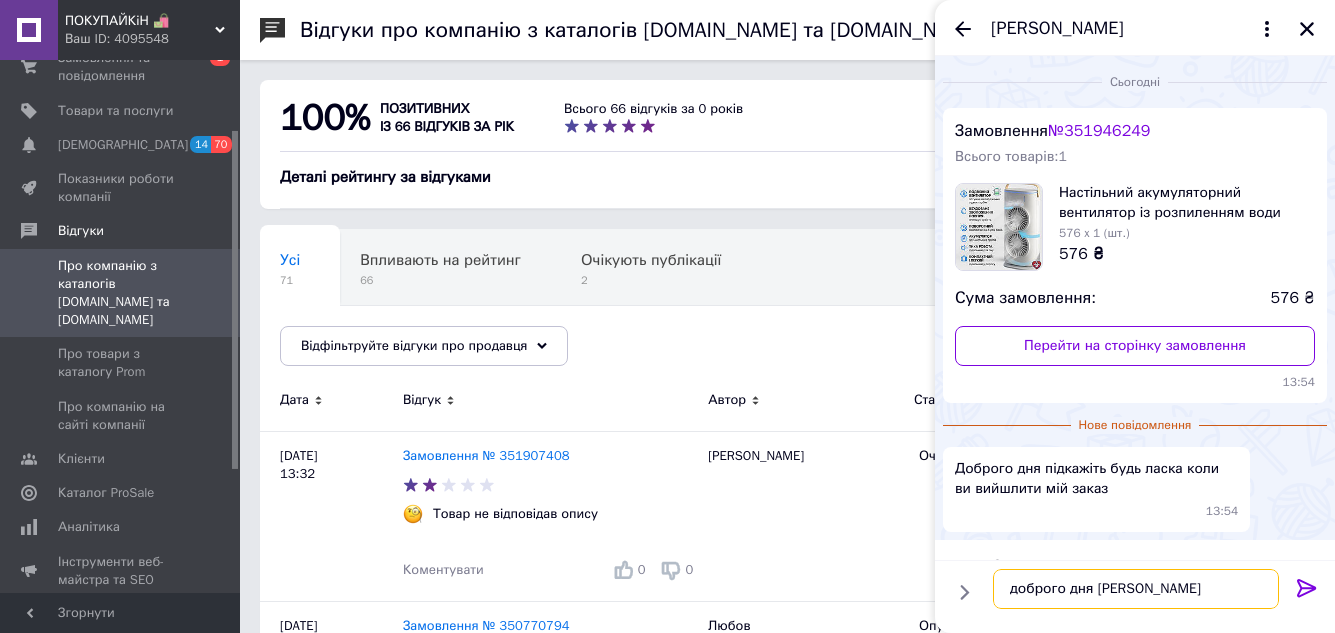 scroll, scrollTop: 53, scrollLeft: 0, axis: vertical 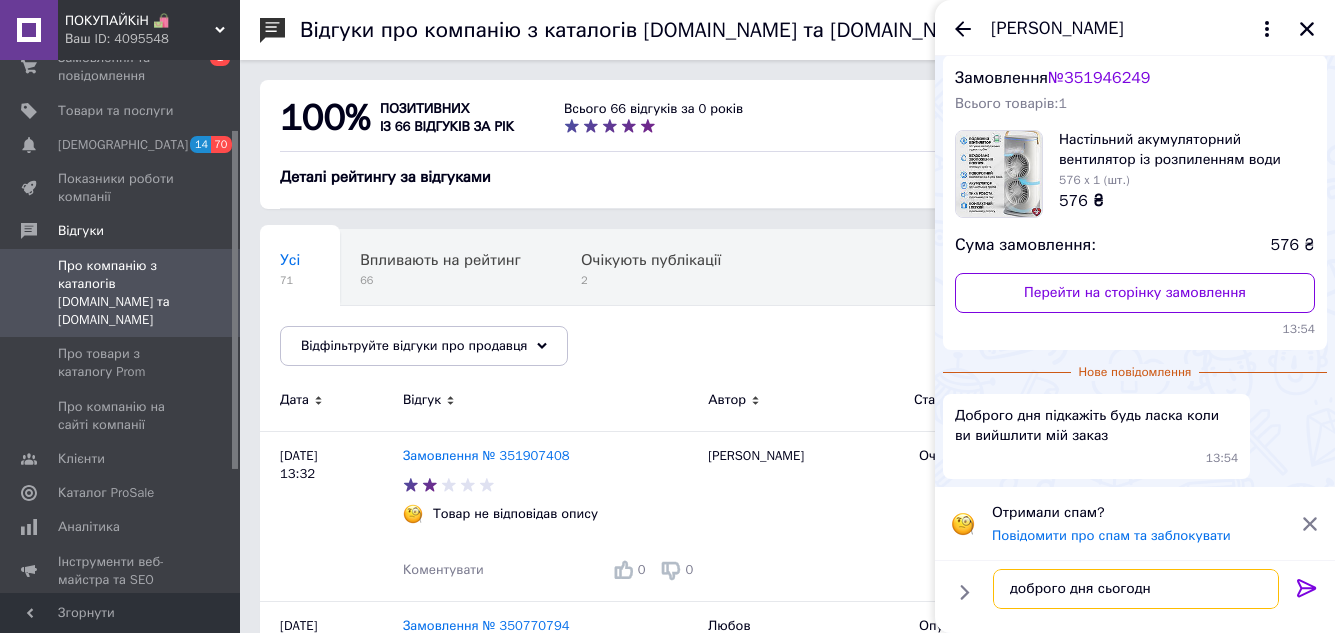 type on "доброго дня сьогодні" 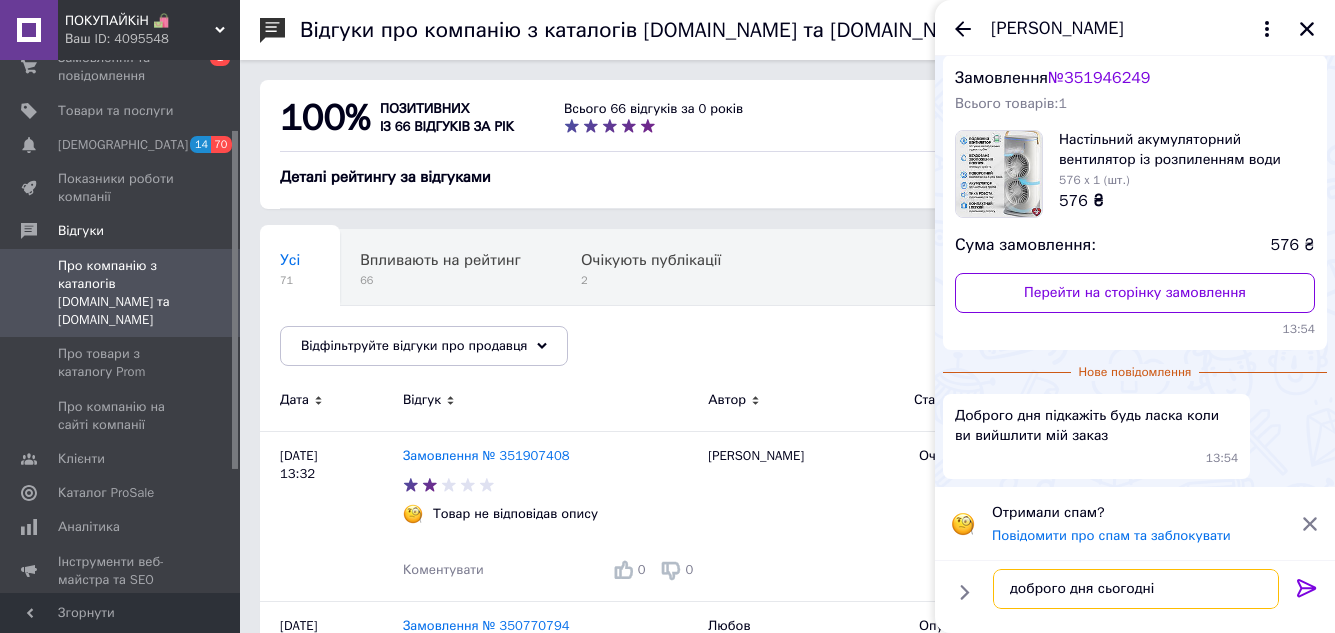 type 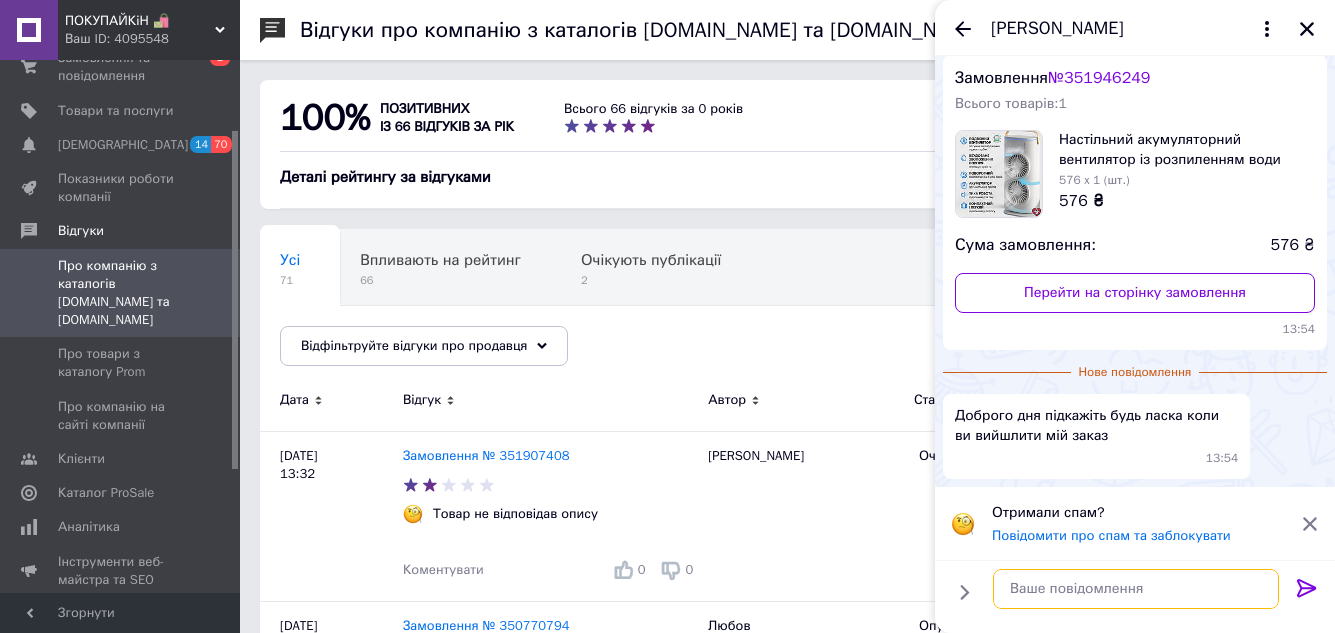 scroll, scrollTop: 0, scrollLeft: 0, axis: both 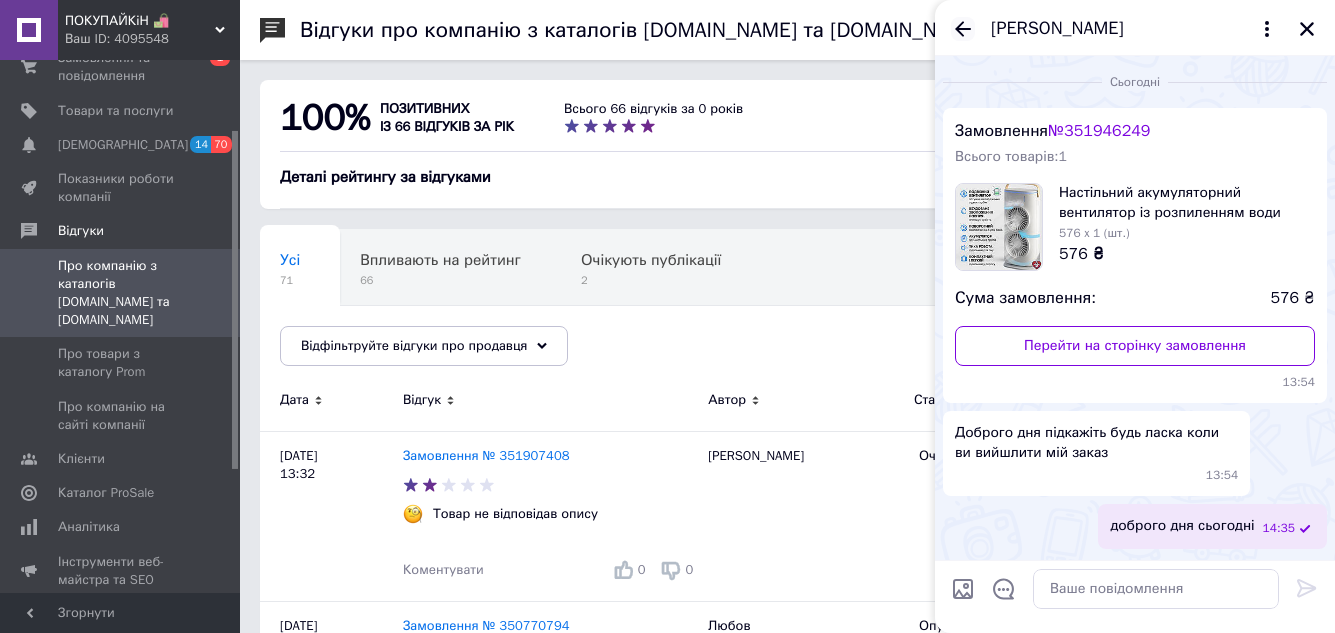click 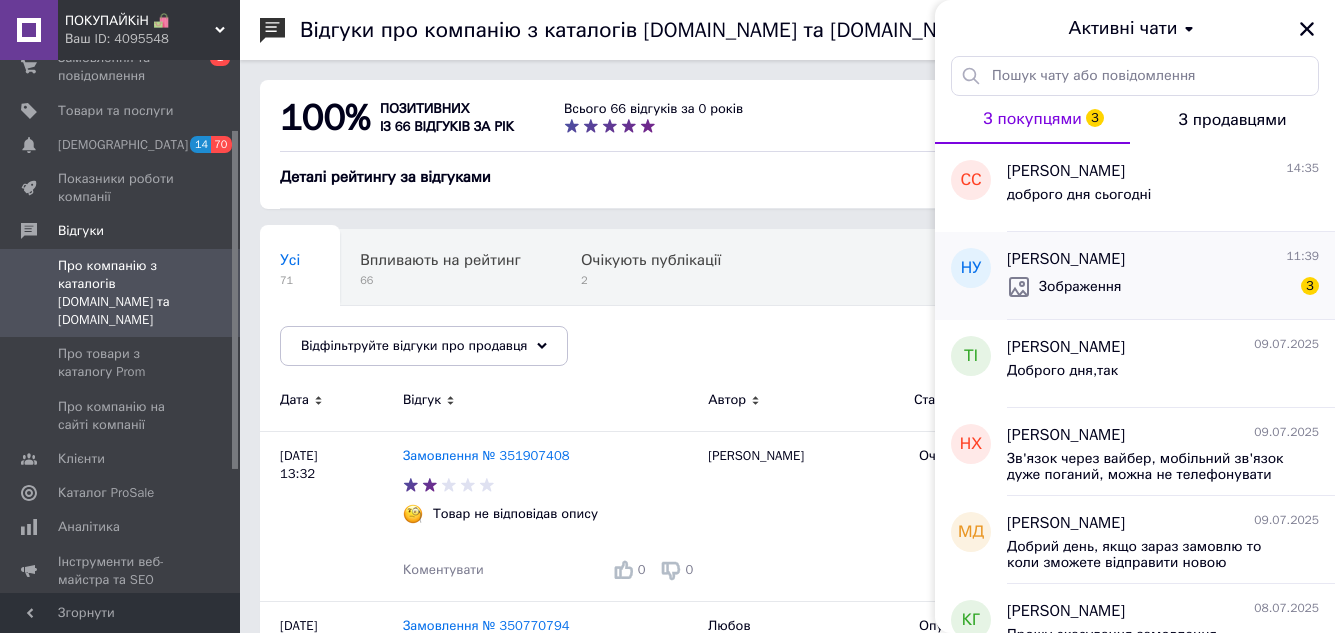 click on "Зображення 3" at bounding box center [1163, 287] 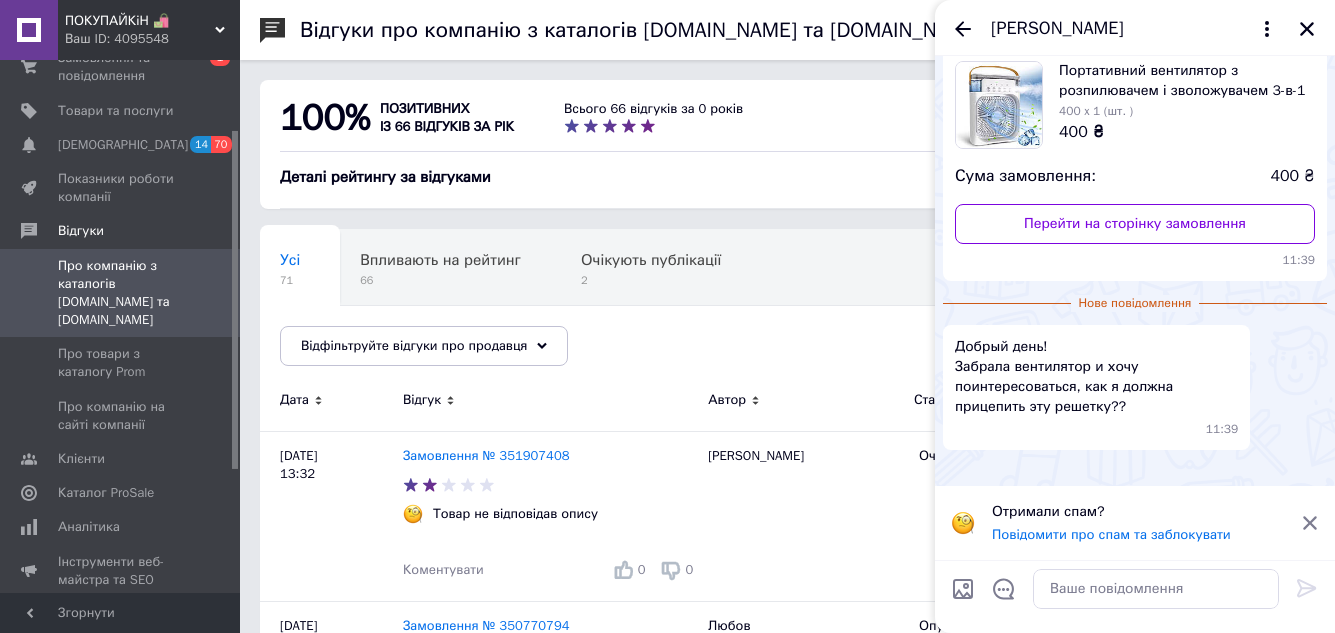 scroll, scrollTop: 401, scrollLeft: 0, axis: vertical 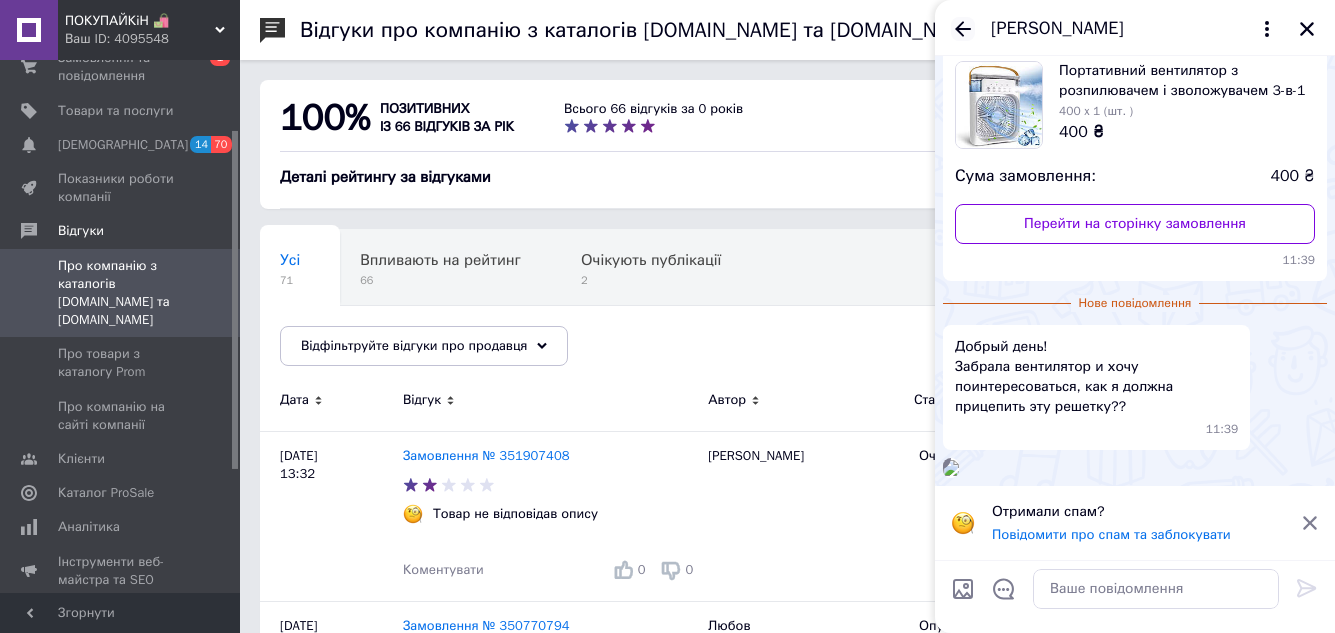 click 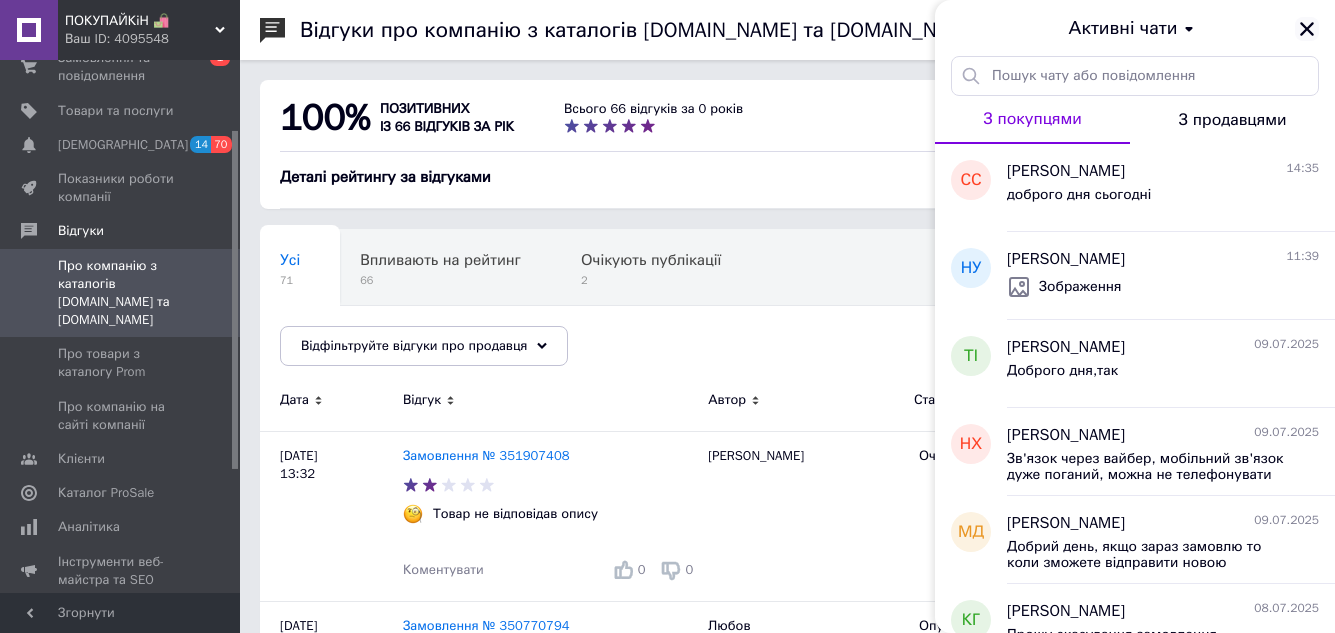 click 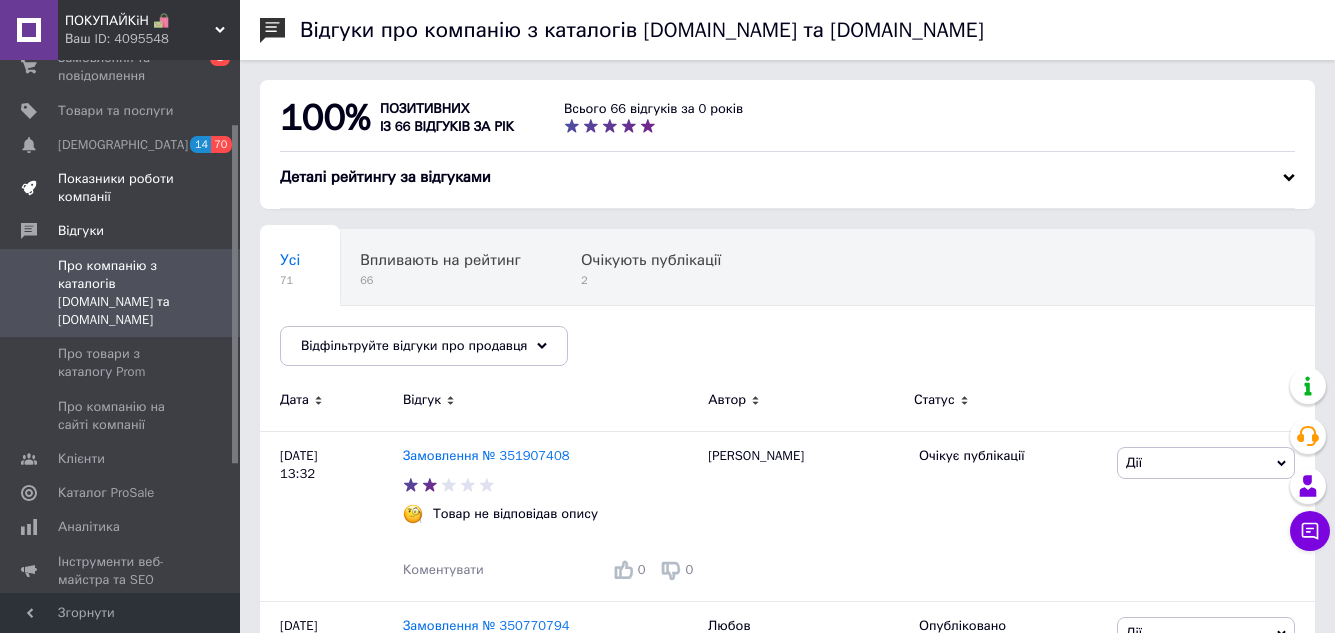 scroll, scrollTop: 0, scrollLeft: 0, axis: both 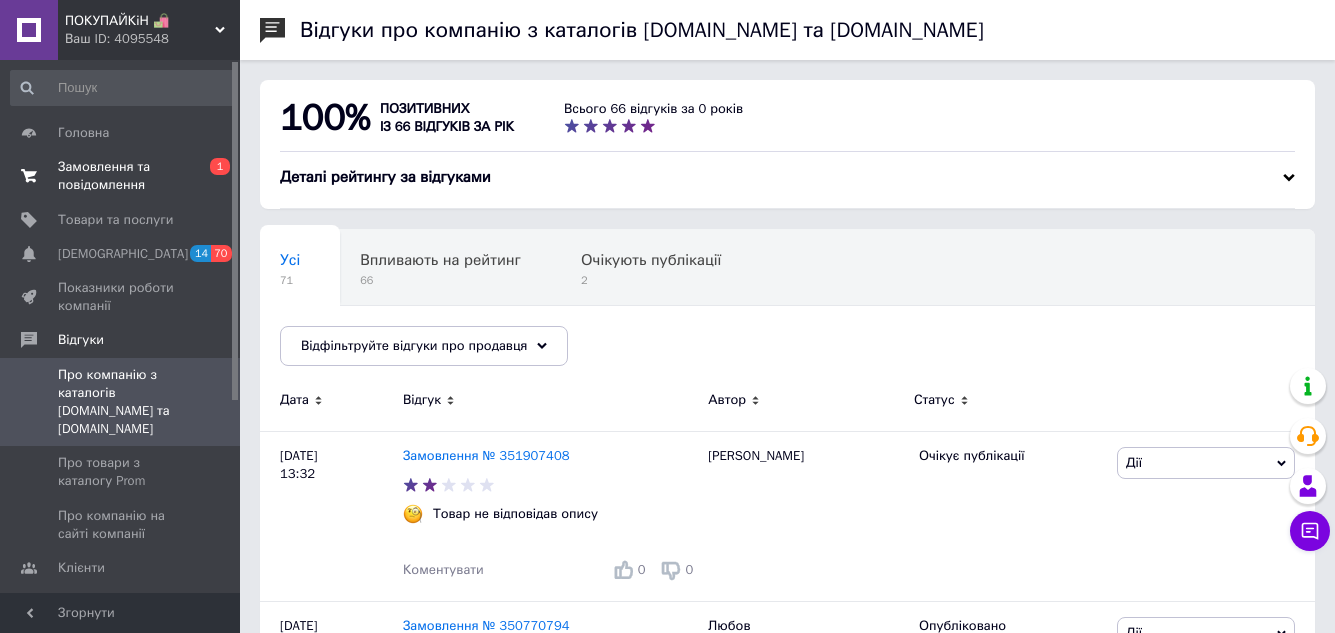 click on "Замовлення та повідомлення" at bounding box center [121, 176] 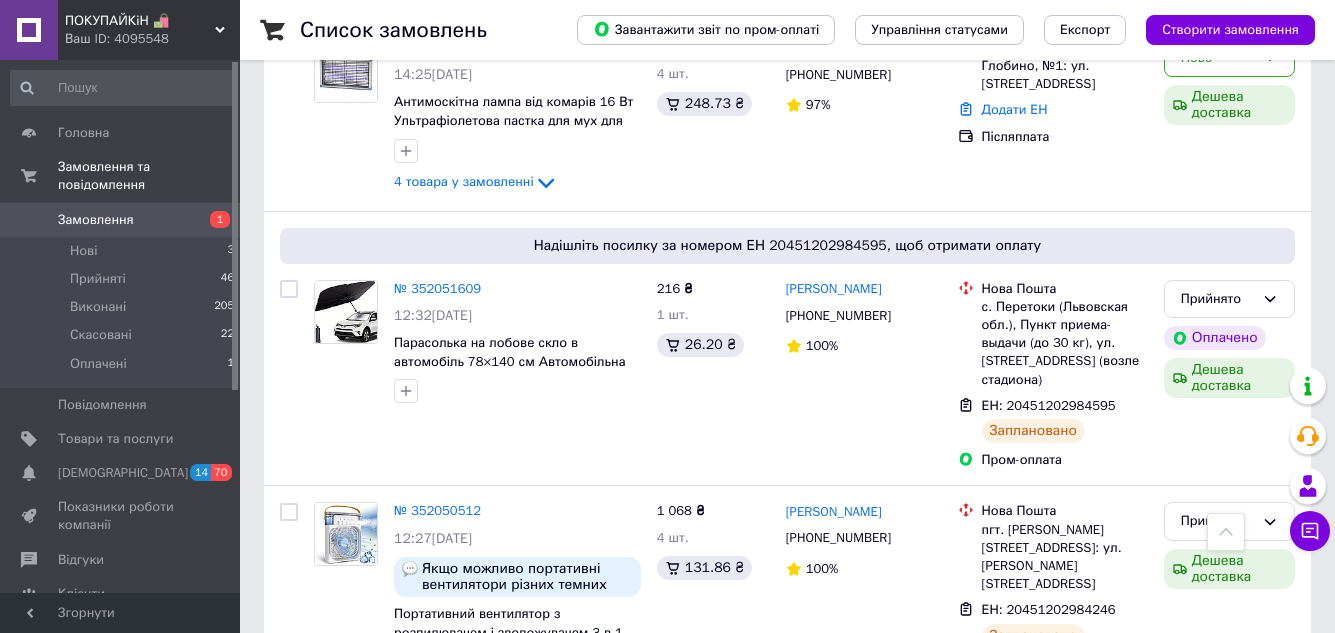 scroll, scrollTop: 400, scrollLeft: 0, axis: vertical 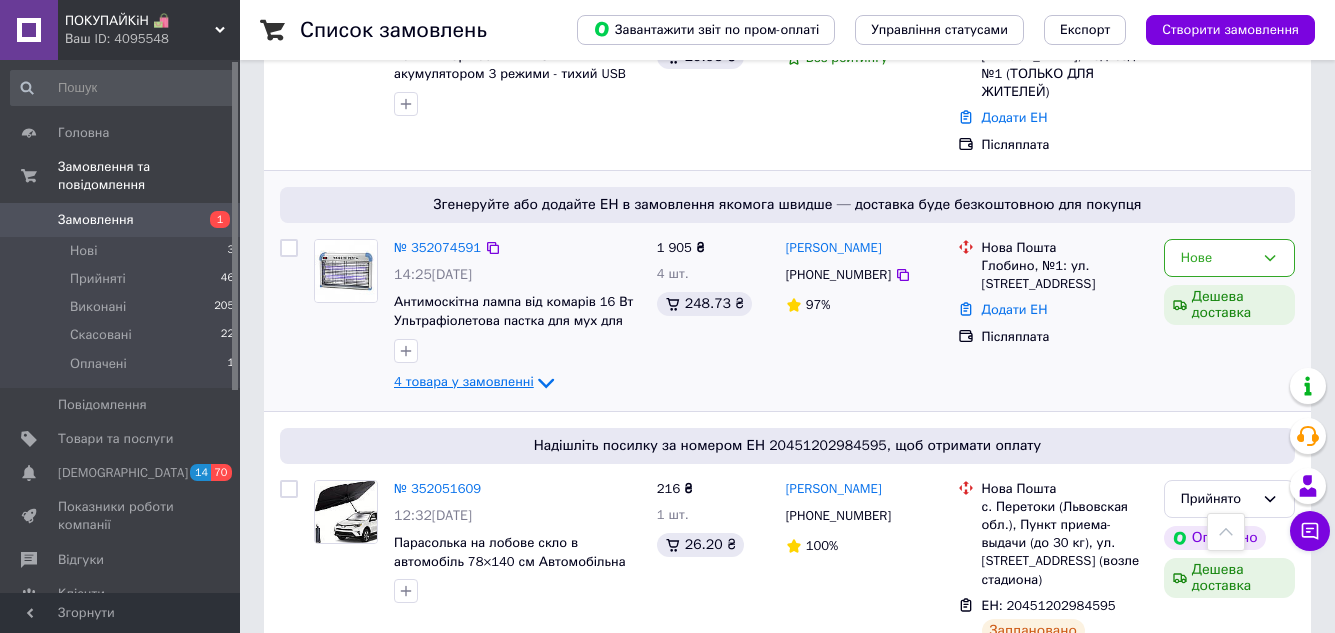 click on "4 товара у замовленні" at bounding box center [464, 381] 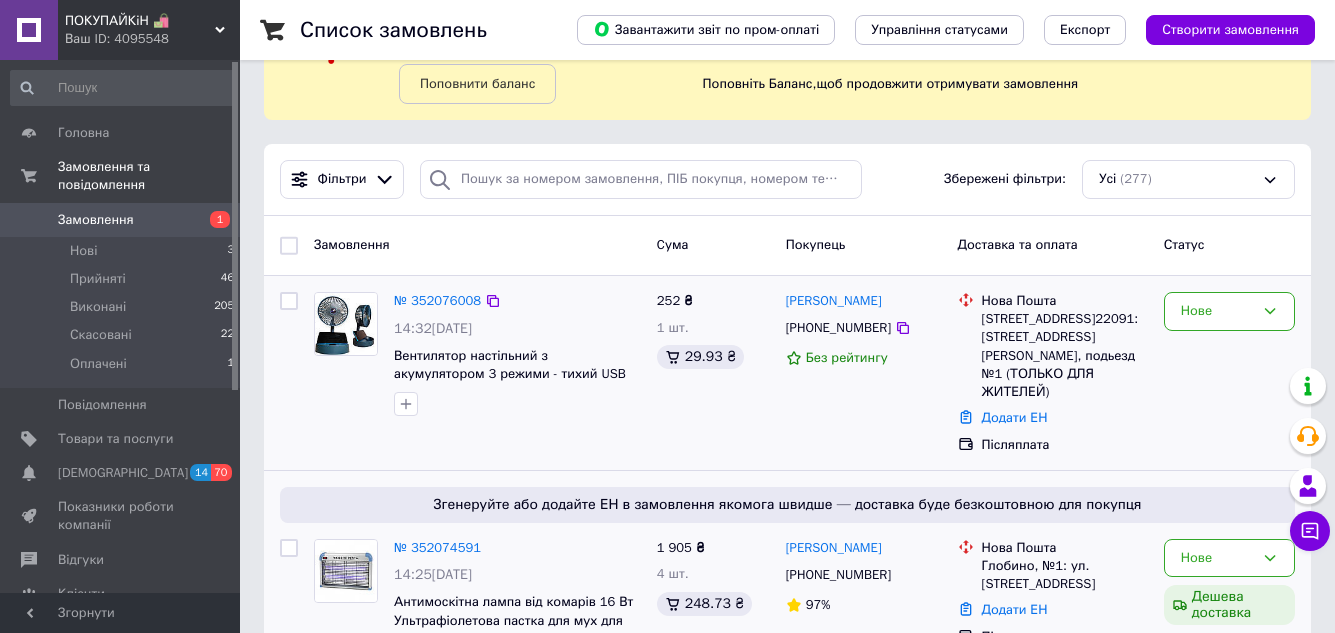 scroll, scrollTop: 0, scrollLeft: 0, axis: both 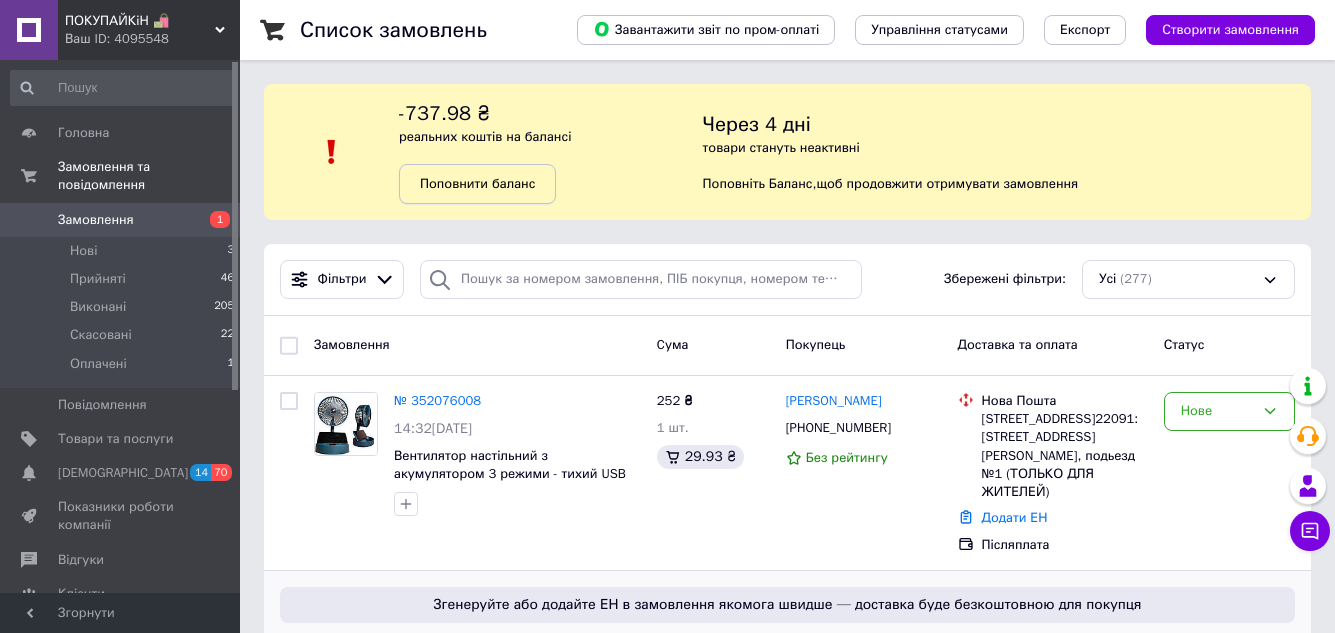 click on "Поповнити баланс" at bounding box center [477, 183] 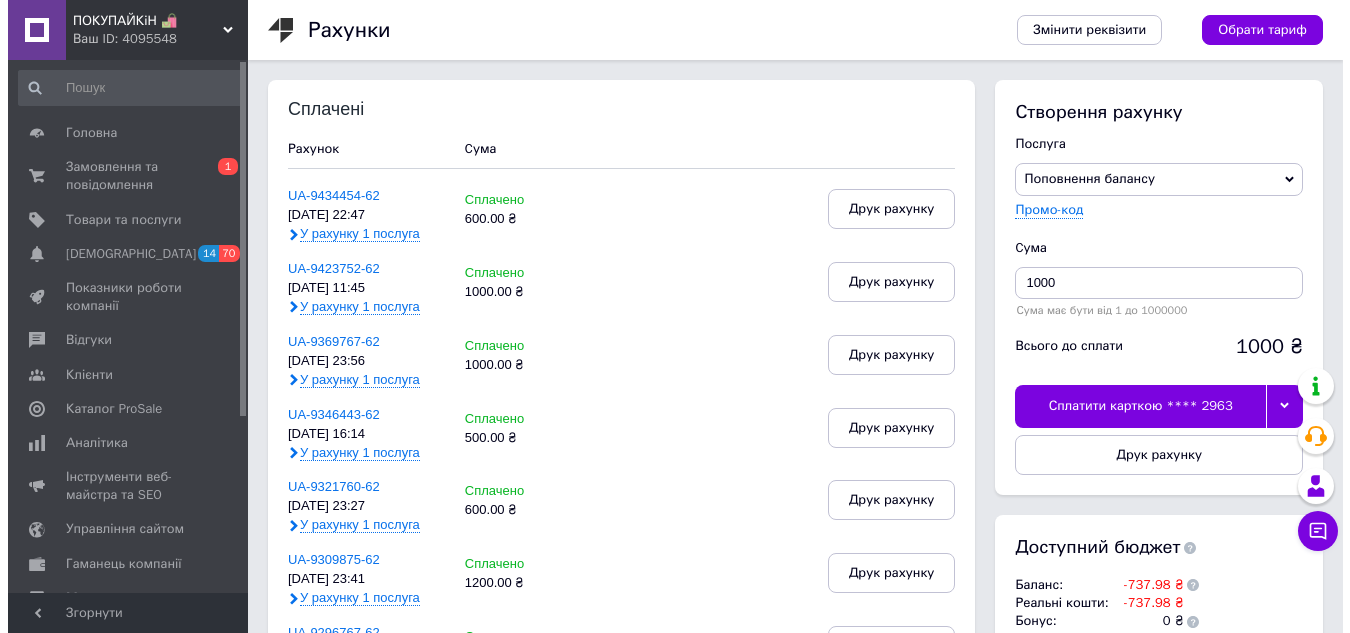 scroll, scrollTop: 100, scrollLeft: 0, axis: vertical 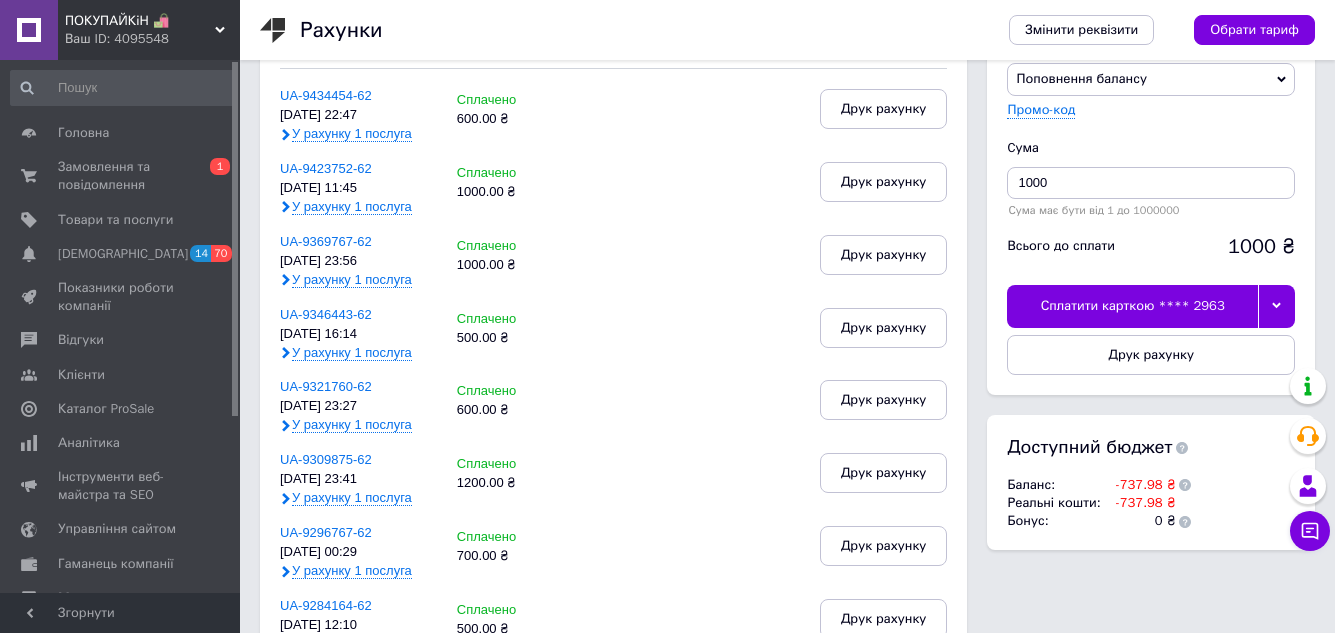 click on "Сплатити карткою  **** 2963" at bounding box center [1132, 306] 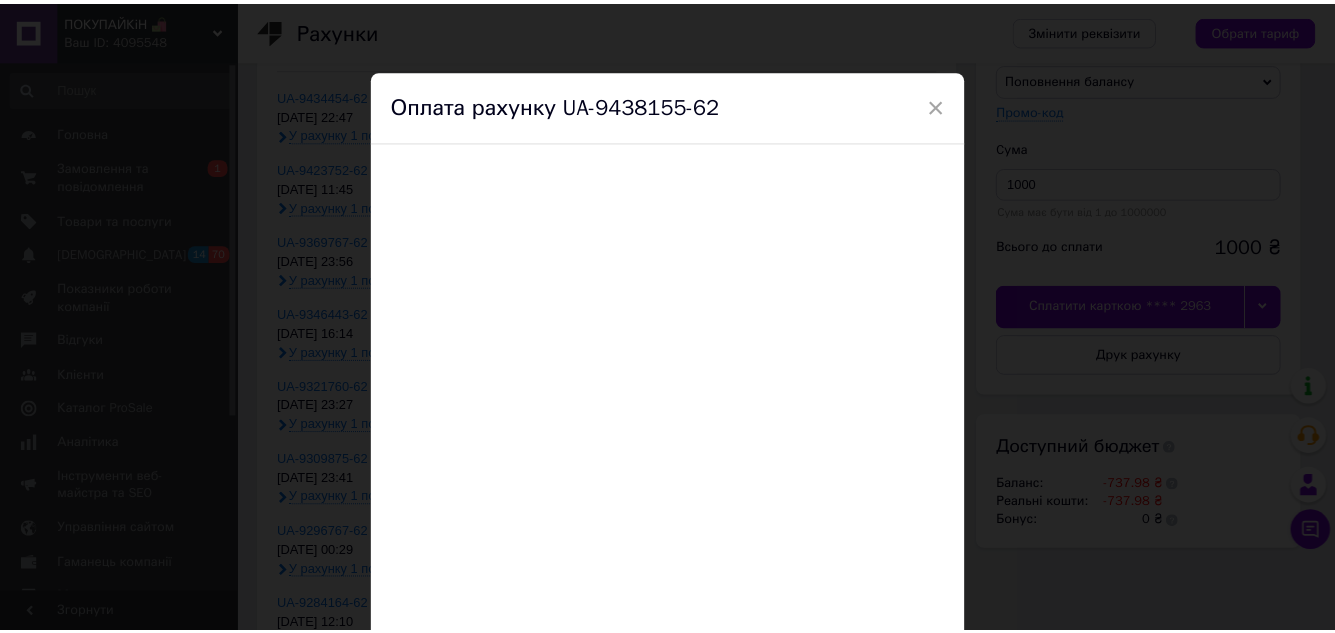 scroll, scrollTop: 113, scrollLeft: 0, axis: vertical 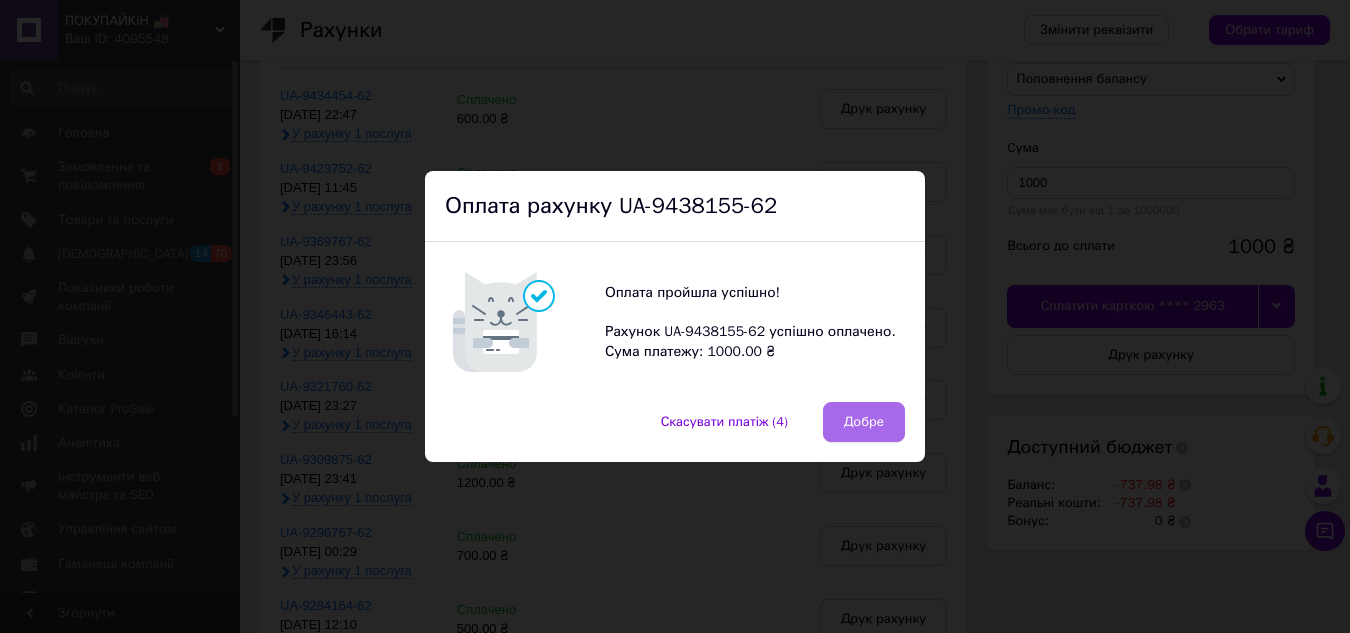 click on "Добре" at bounding box center [864, 422] 